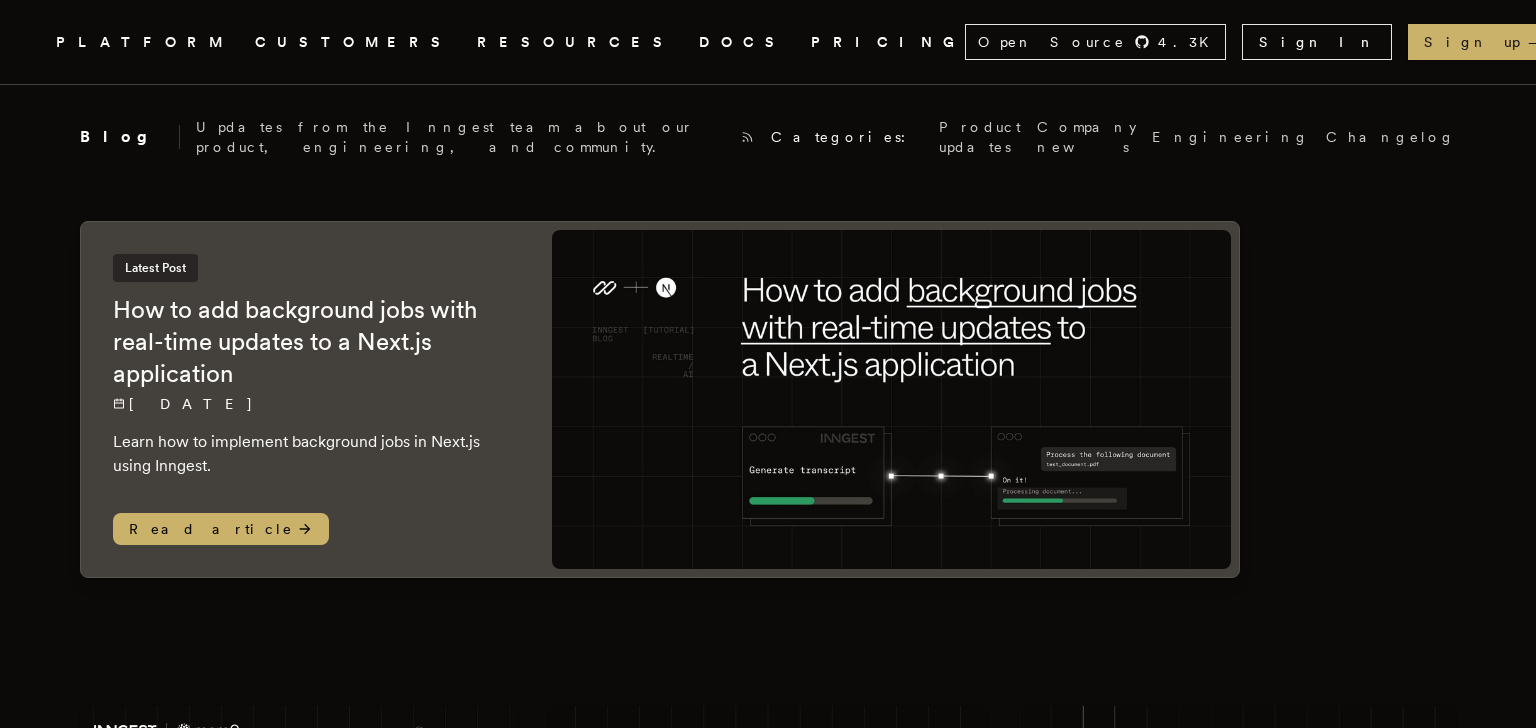 scroll, scrollTop: 0, scrollLeft: 0, axis: both 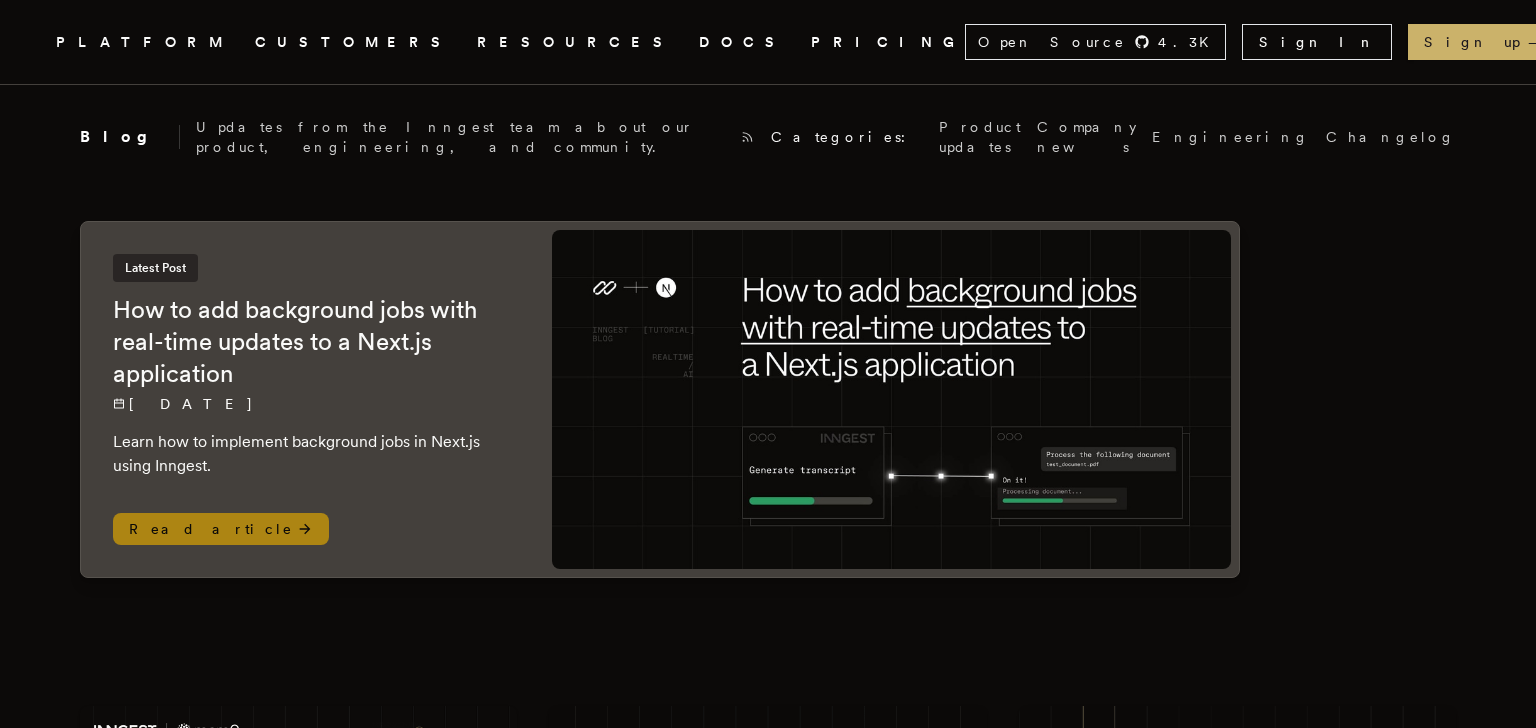 click on "How to add background jobs with real-time updates to a Next.js application" at bounding box center [312, 342] 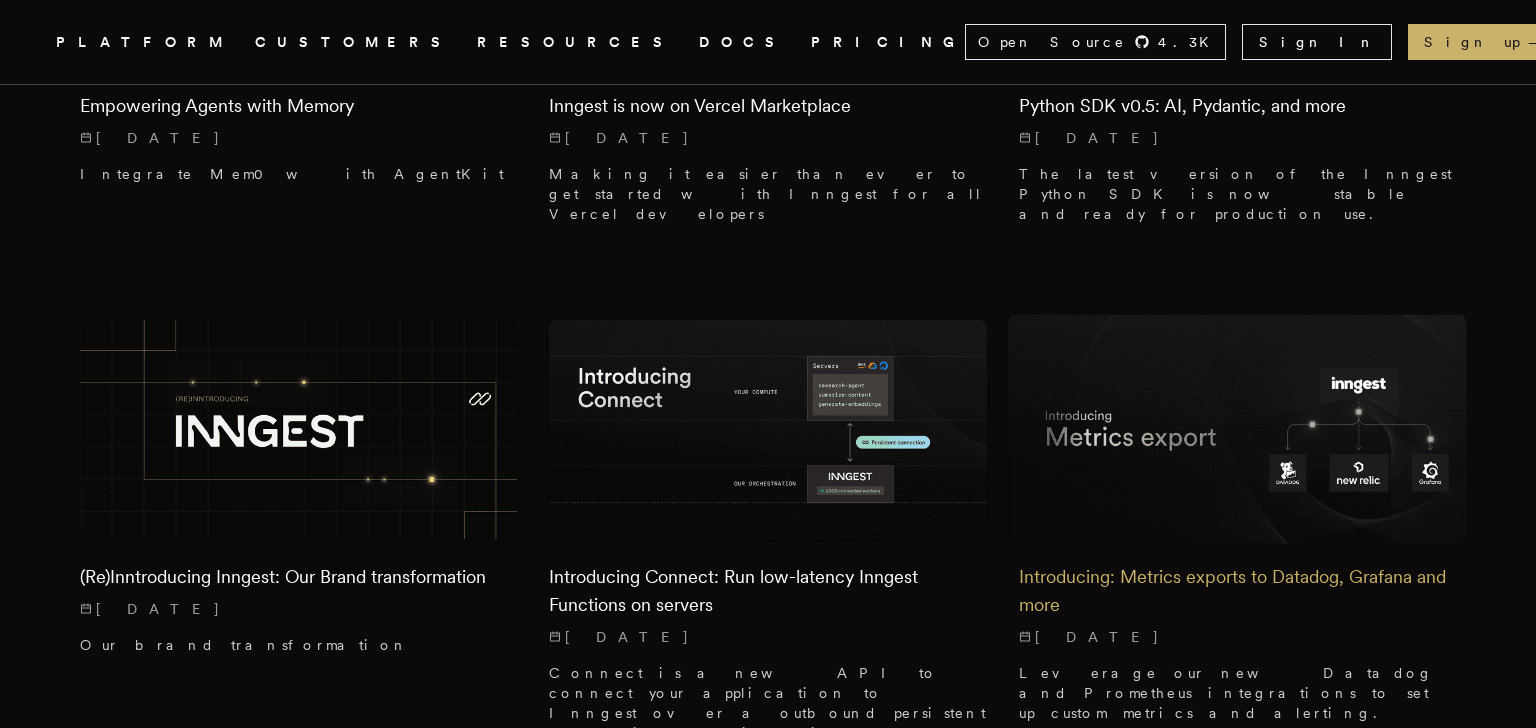 scroll, scrollTop: 0, scrollLeft: 0, axis: both 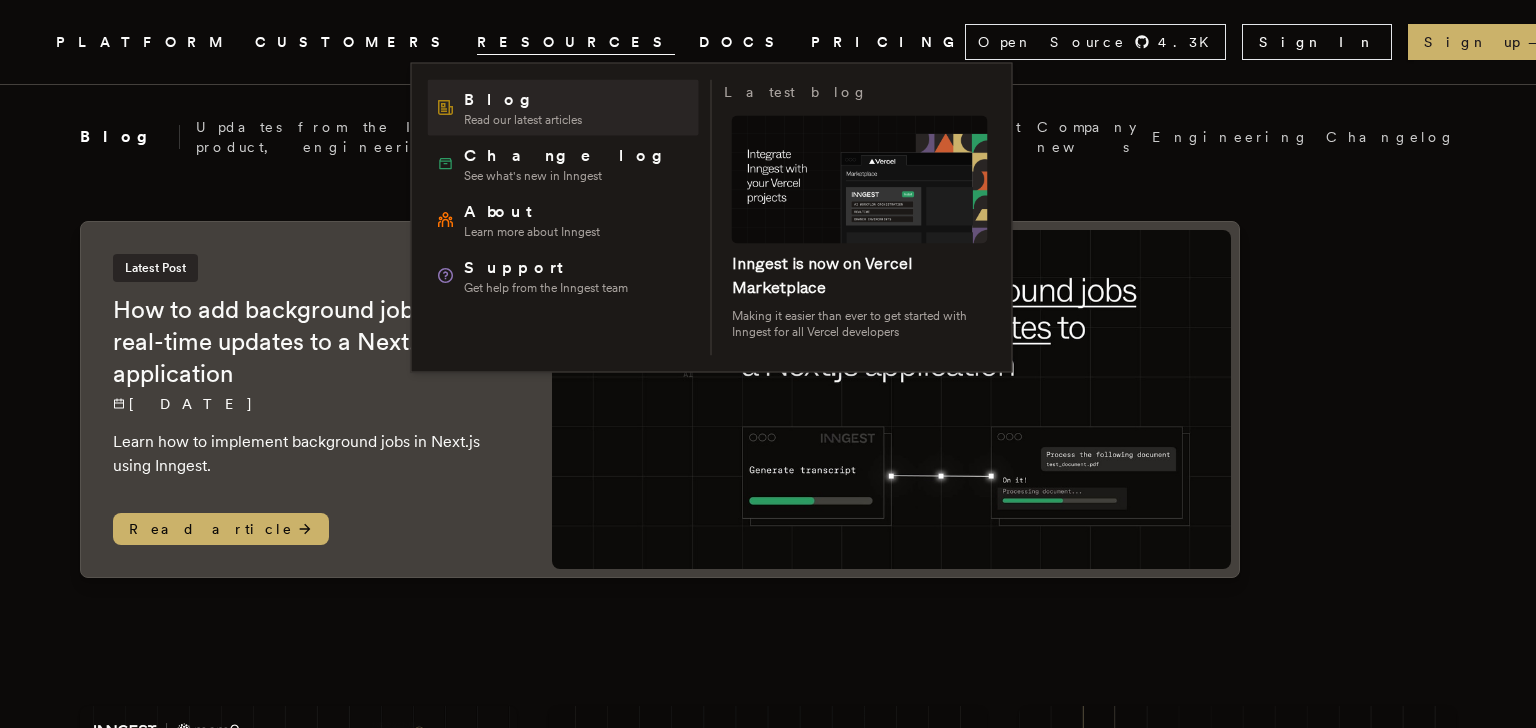 click on "Blog" at bounding box center [523, 100] 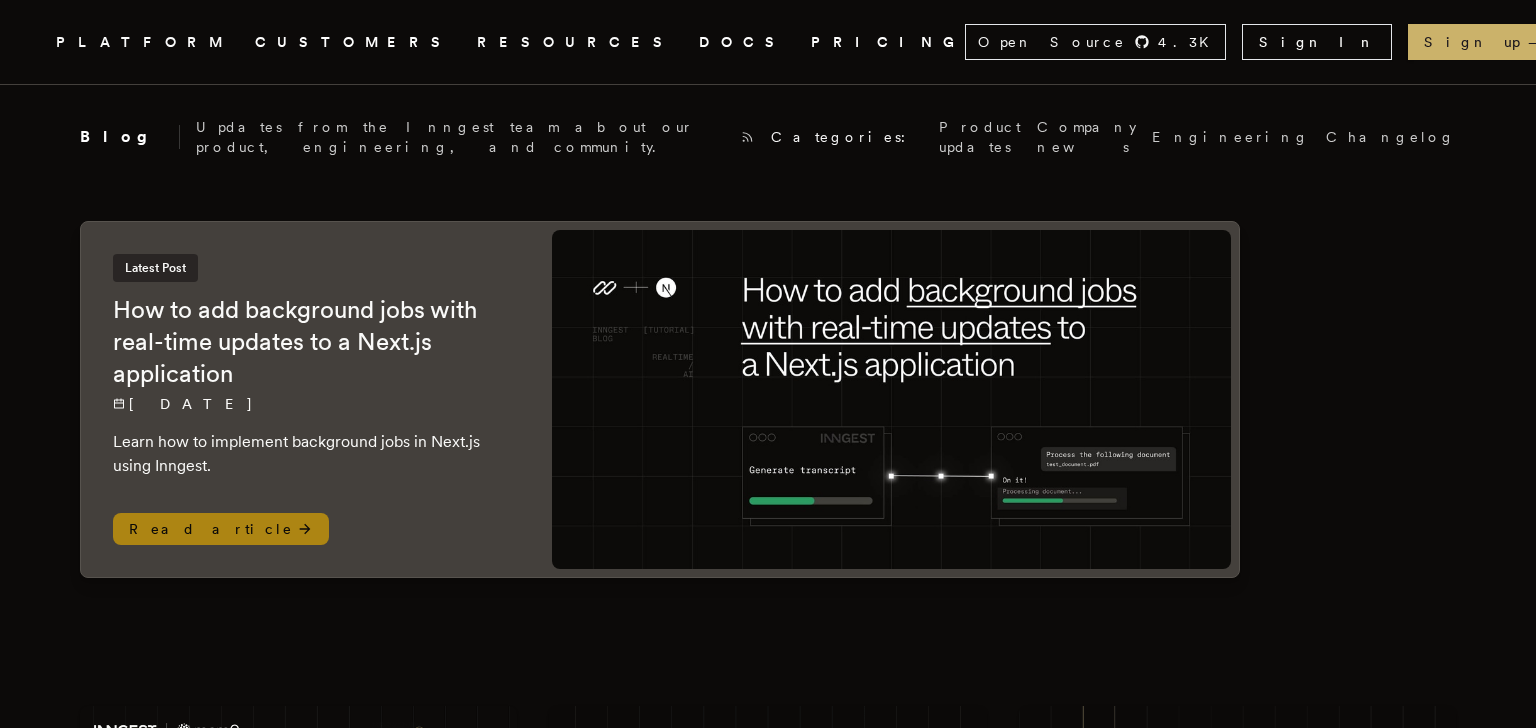 click on "Read article" at bounding box center [221, 529] 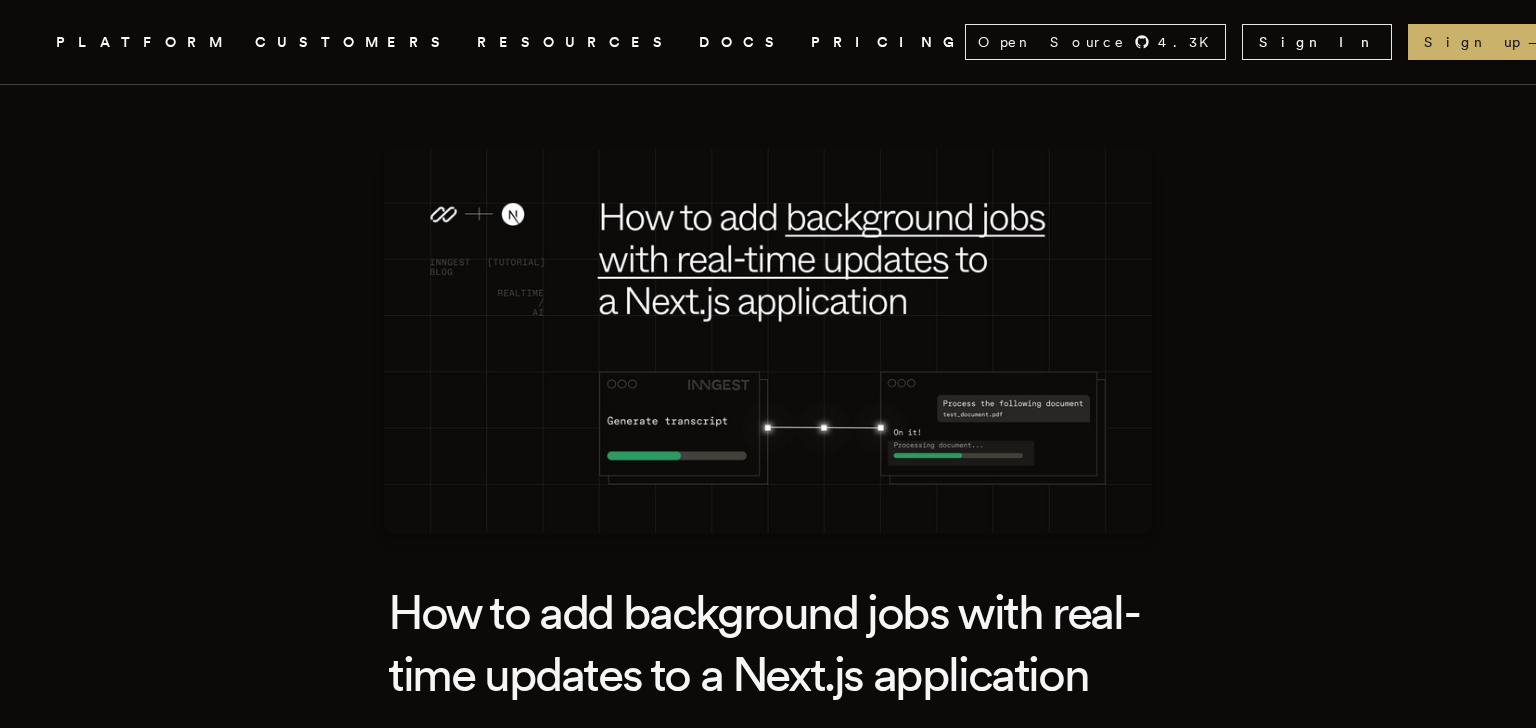 scroll, scrollTop: 0, scrollLeft: 0, axis: both 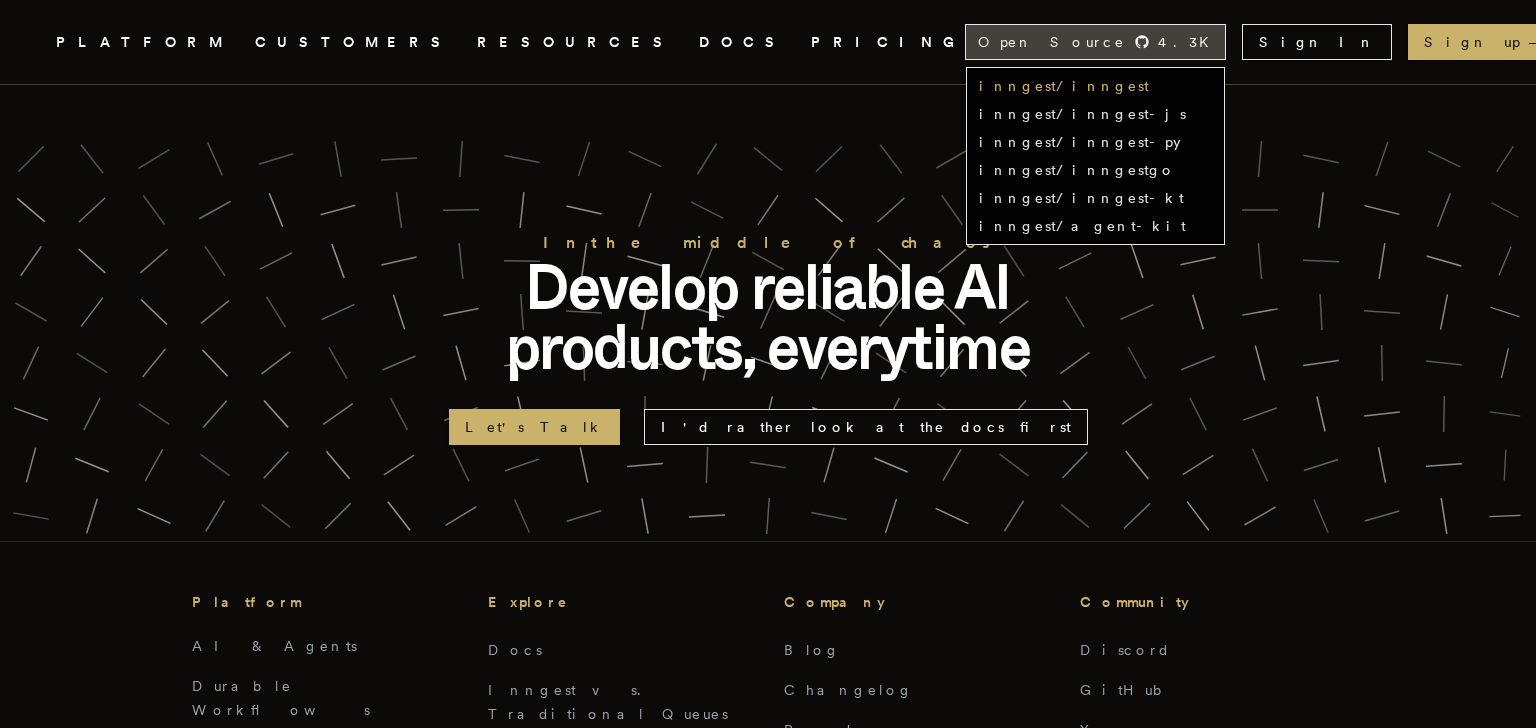 click on "inngest/inngest" at bounding box center [1064, 86] 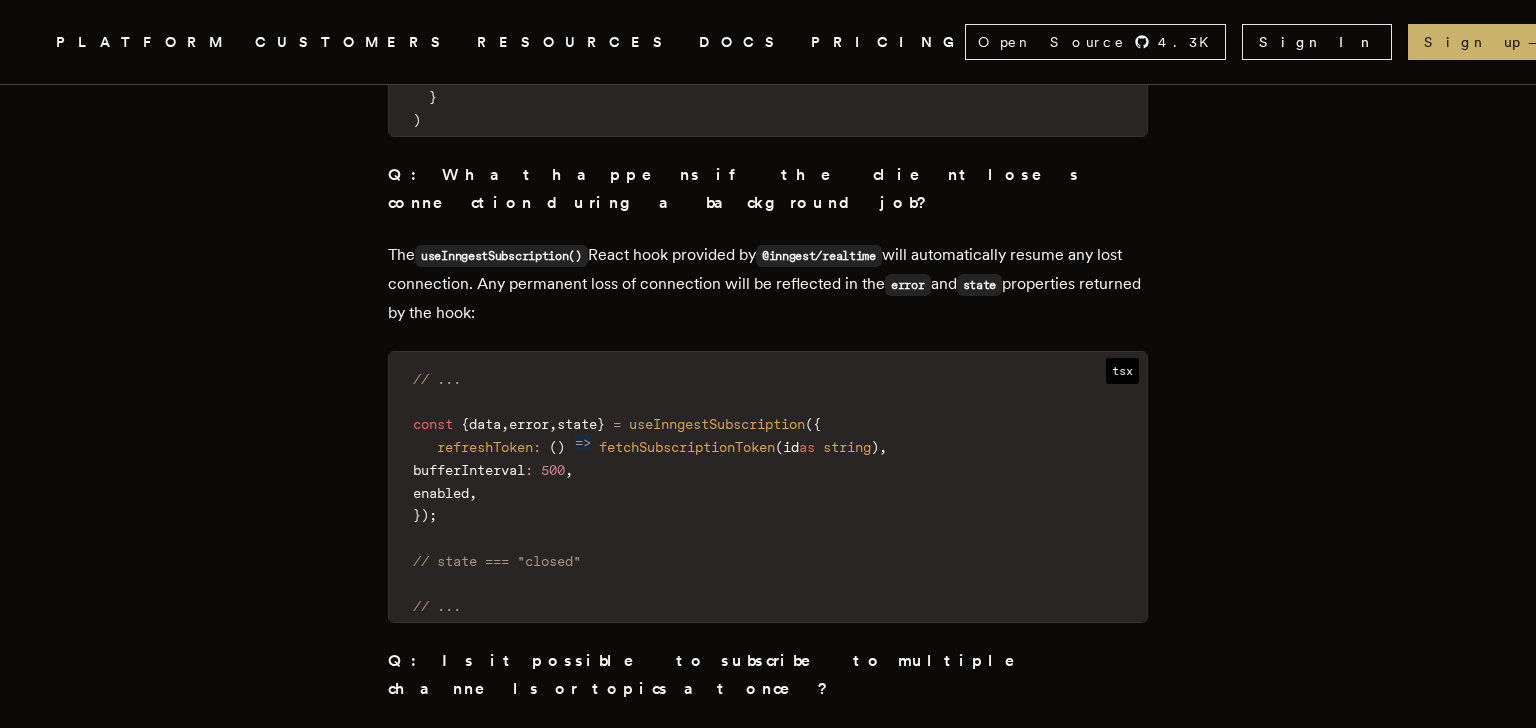 scroll, scrollTop: 19926, scrollLeft: 0, axis: vertical 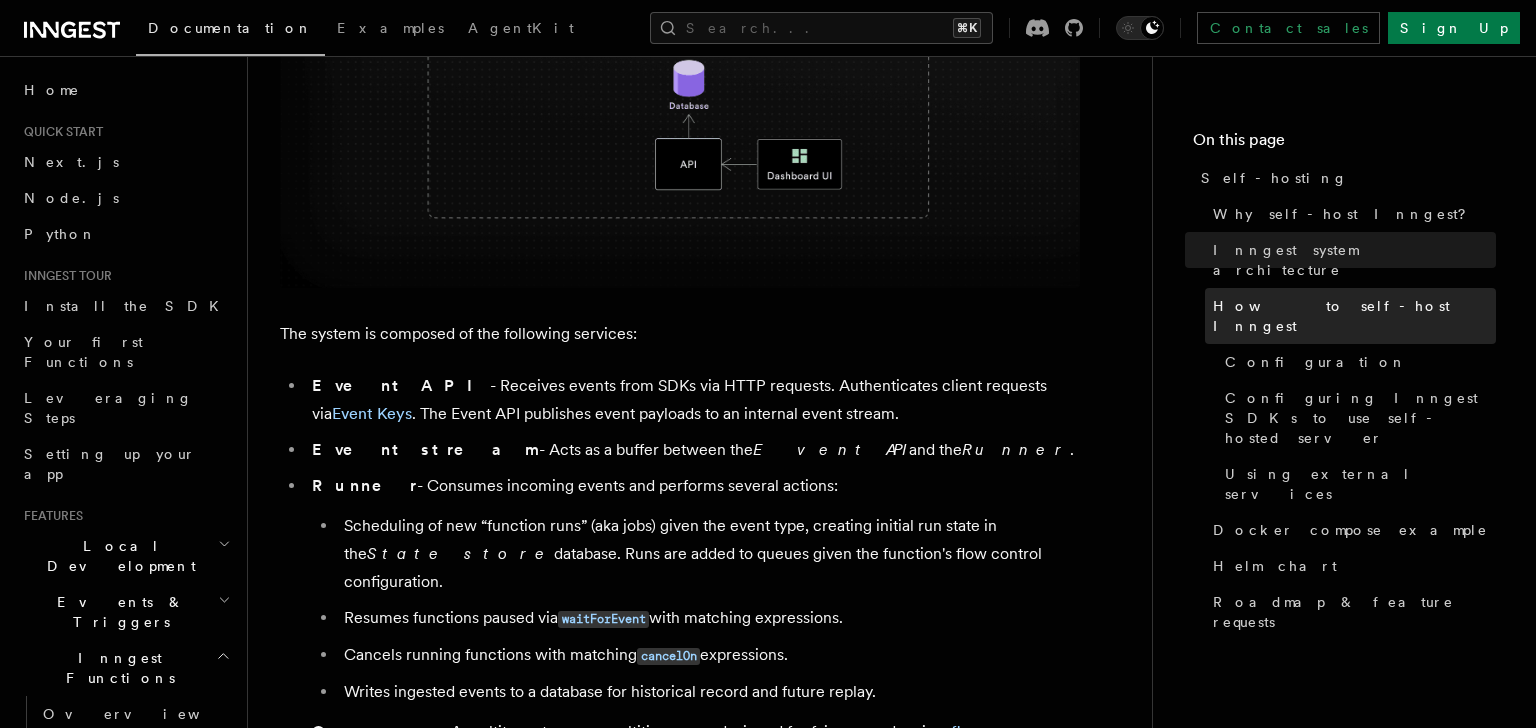 click on "How to self-host Inngest" at bounding box center [1354, 316] 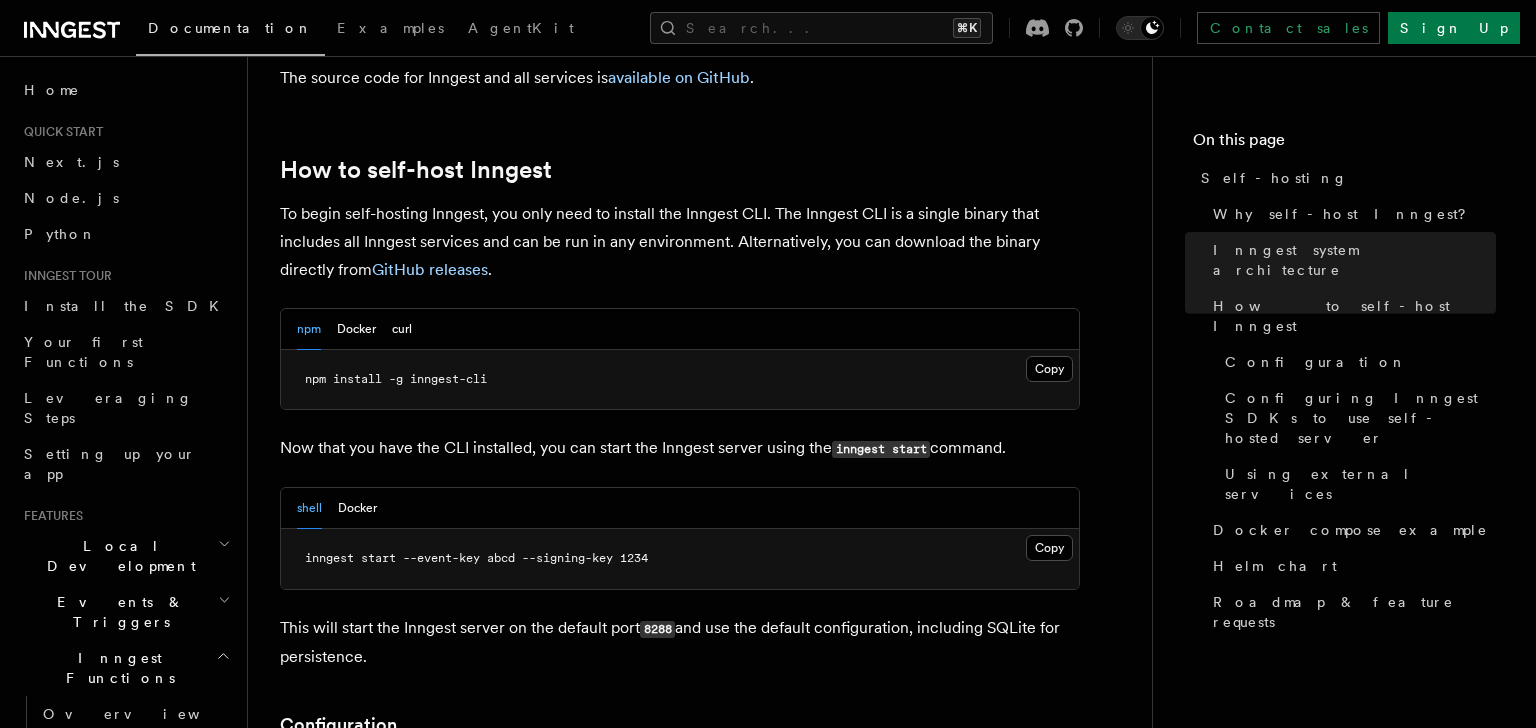 scroll, scrollTop: 1945, scrollLeft: 0, axis: vertical 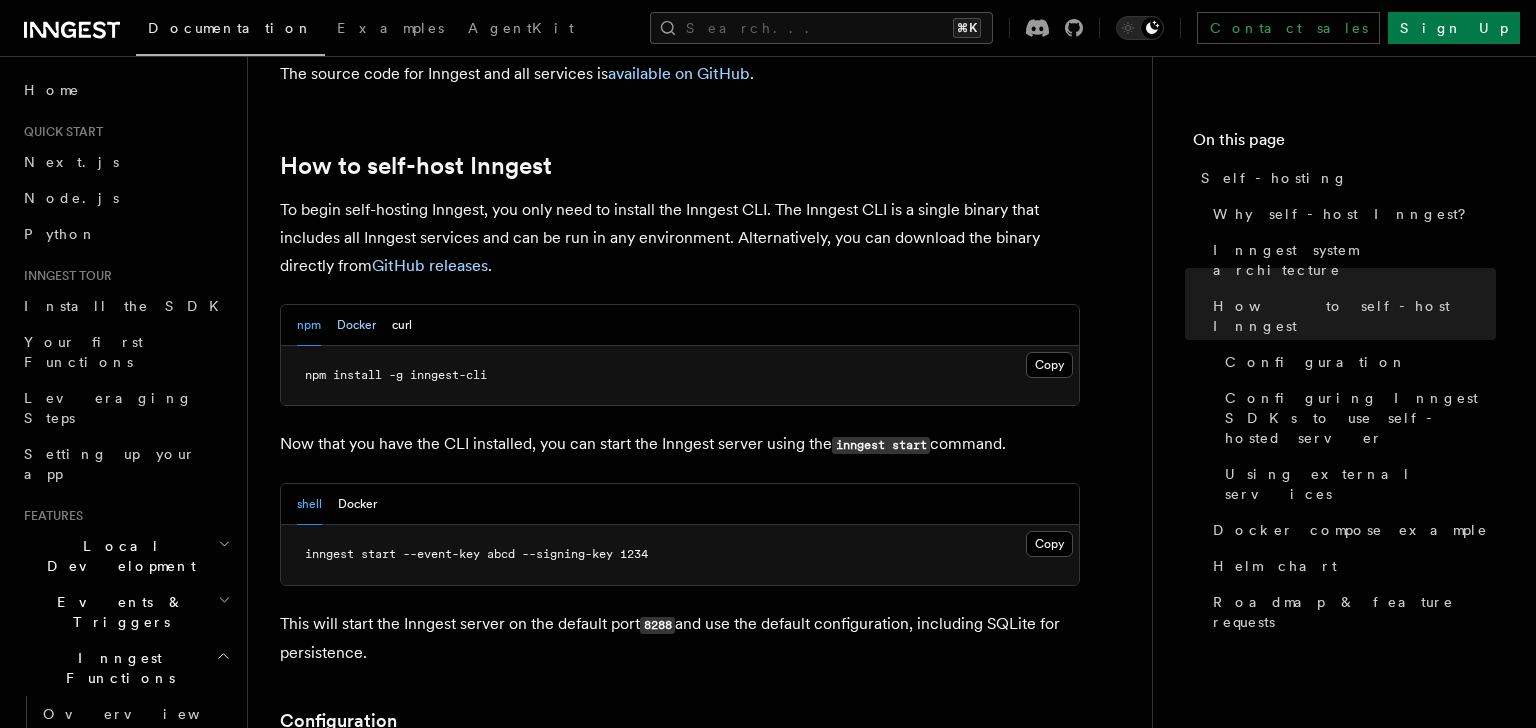 click on "Docker" at bounding box center (356, 325) 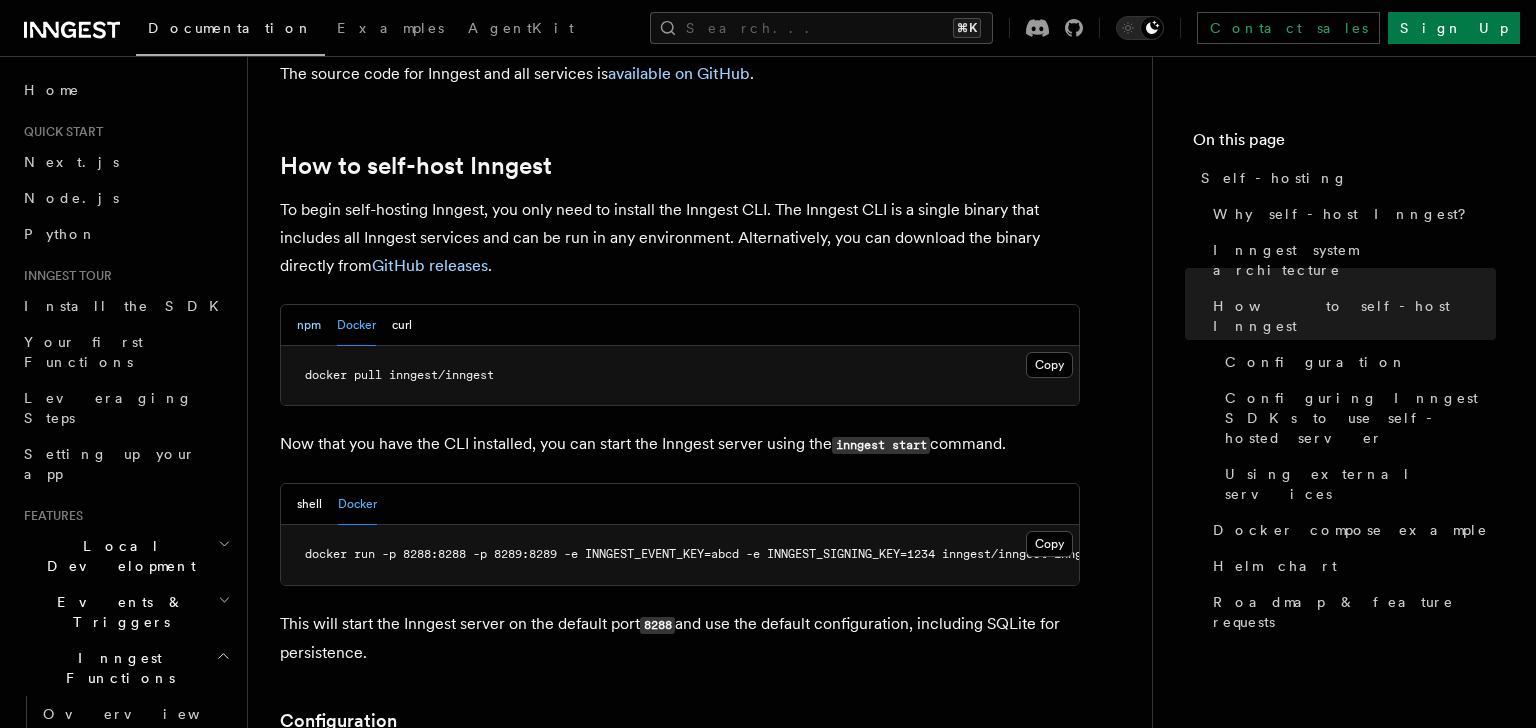 click on "npm" at bounding box center [309, 325] 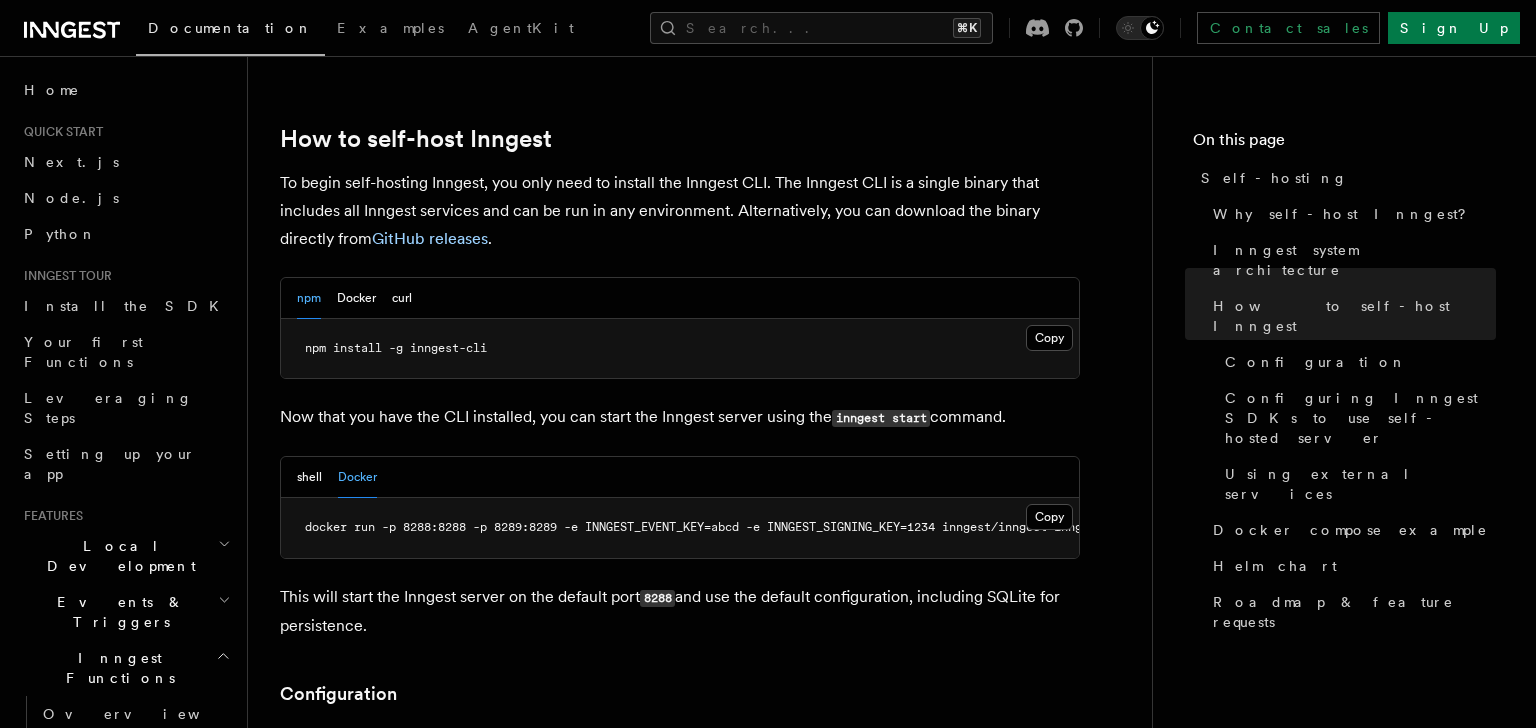 scroll, scrollTop: 1976, scrollLeft: 0, axis: vertical 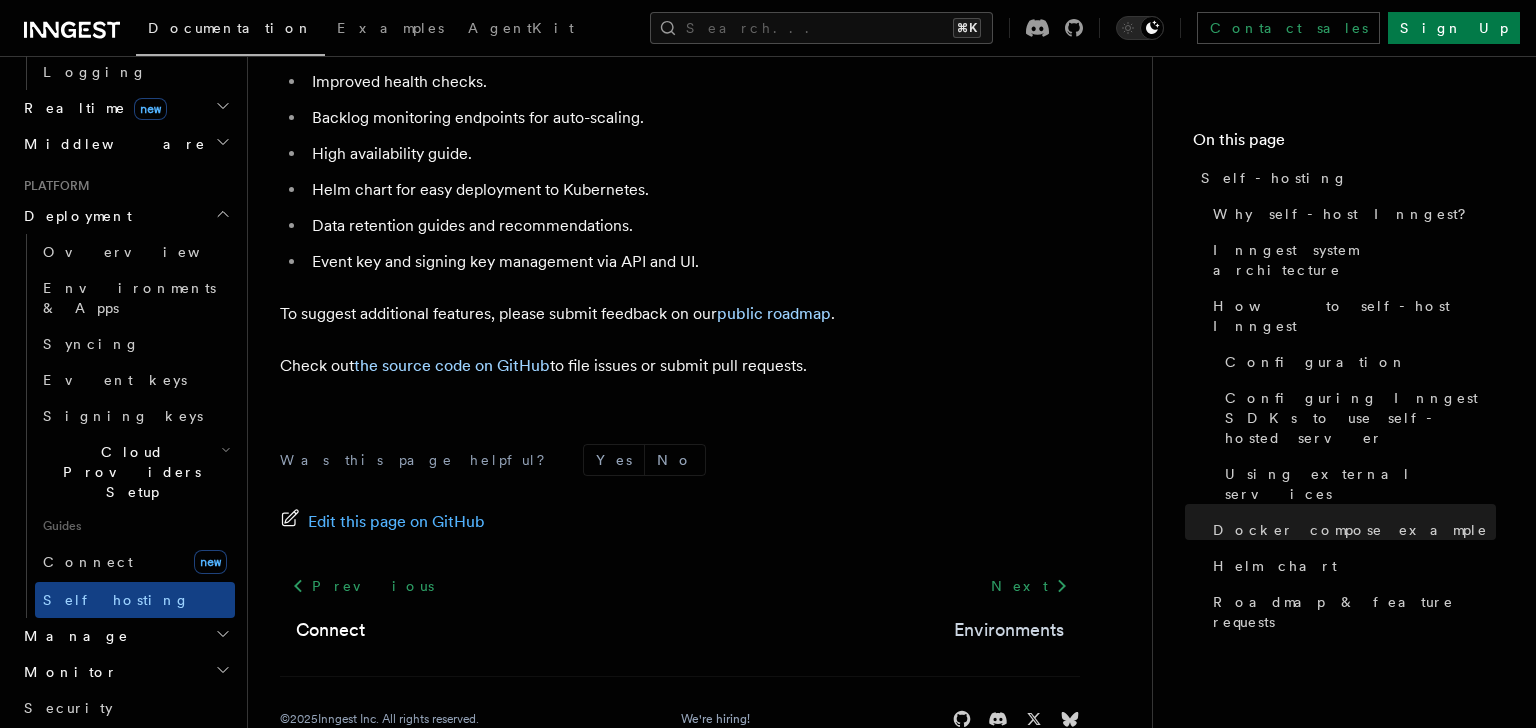 click on "Environments" at bounding box center [1009, 630] 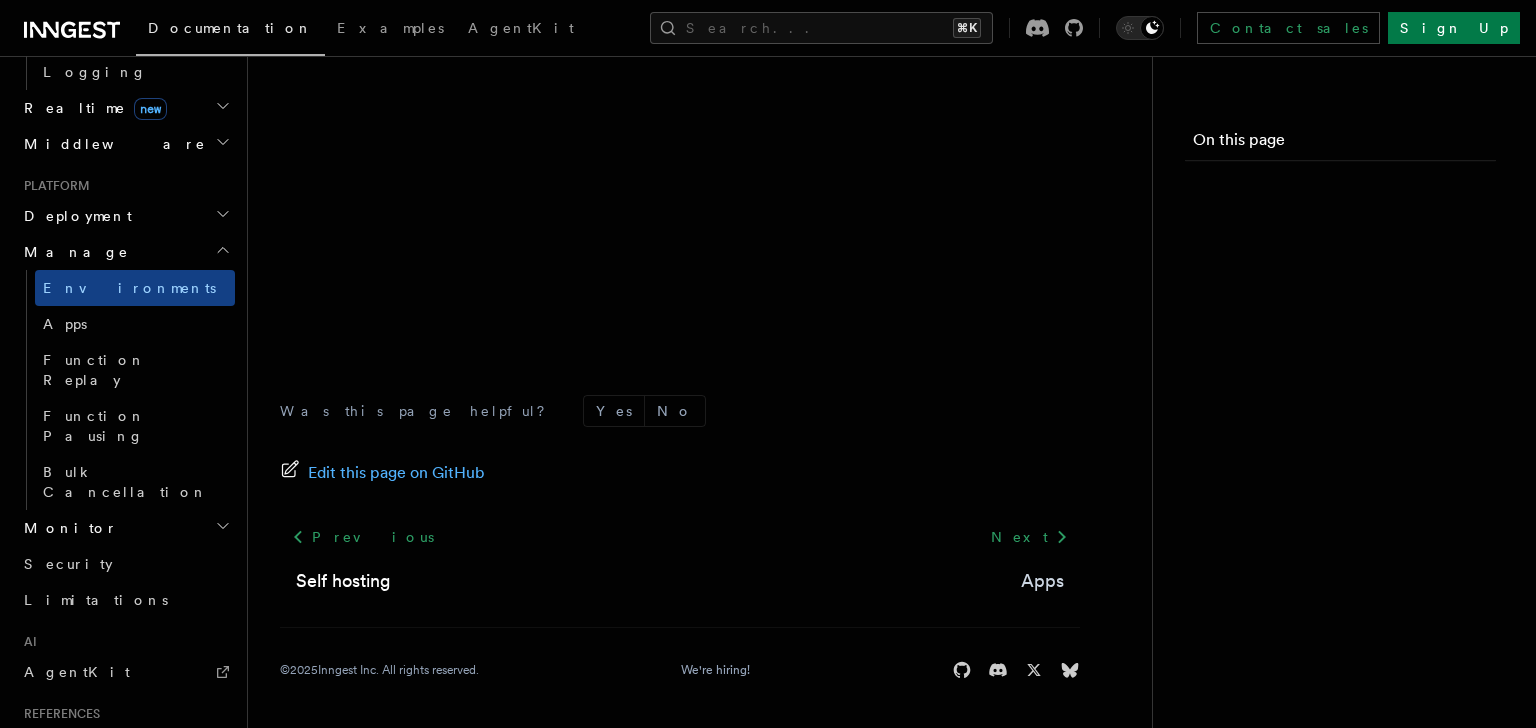 scroll, scrollTop: 0, scrollLeft: 0, axis: both 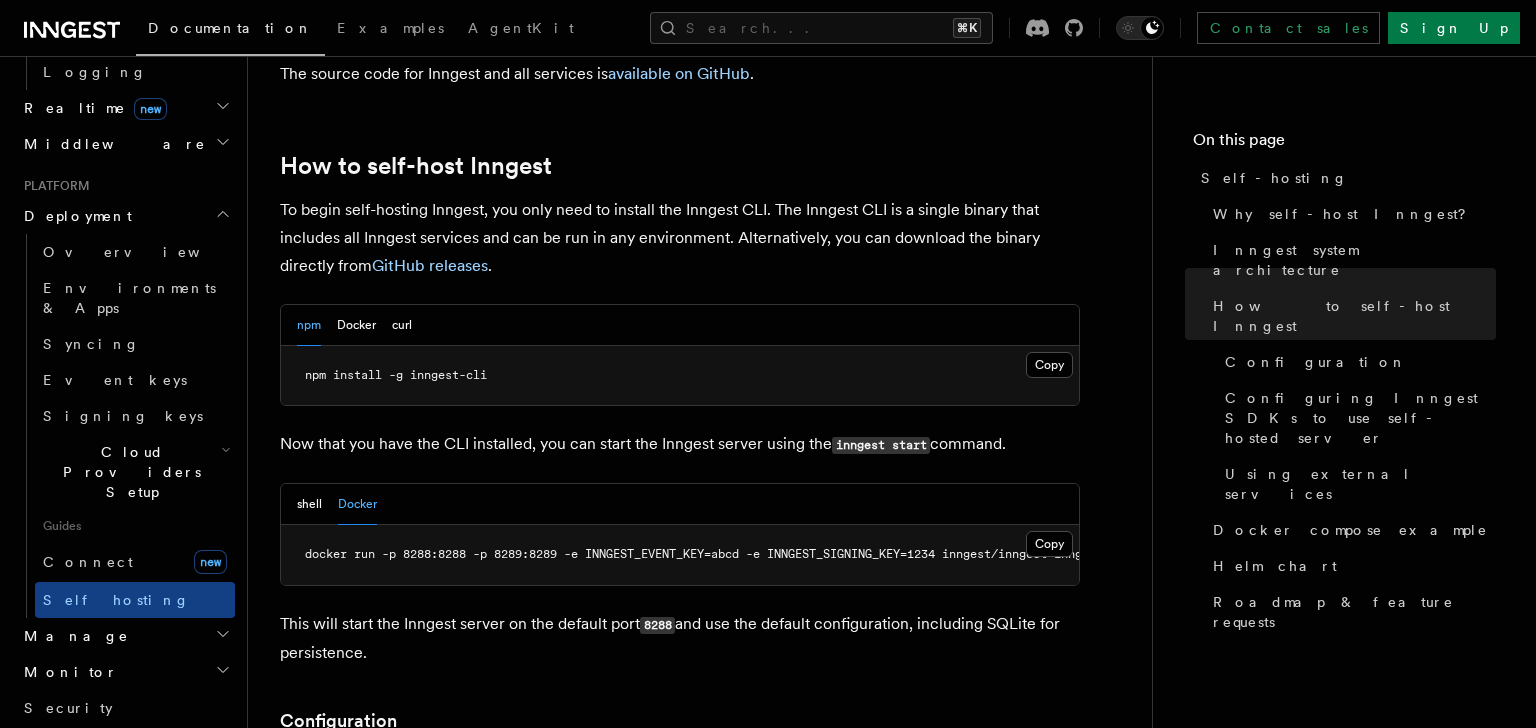 click on "Cloud Providers Setup" at bounding box center [128, 472] 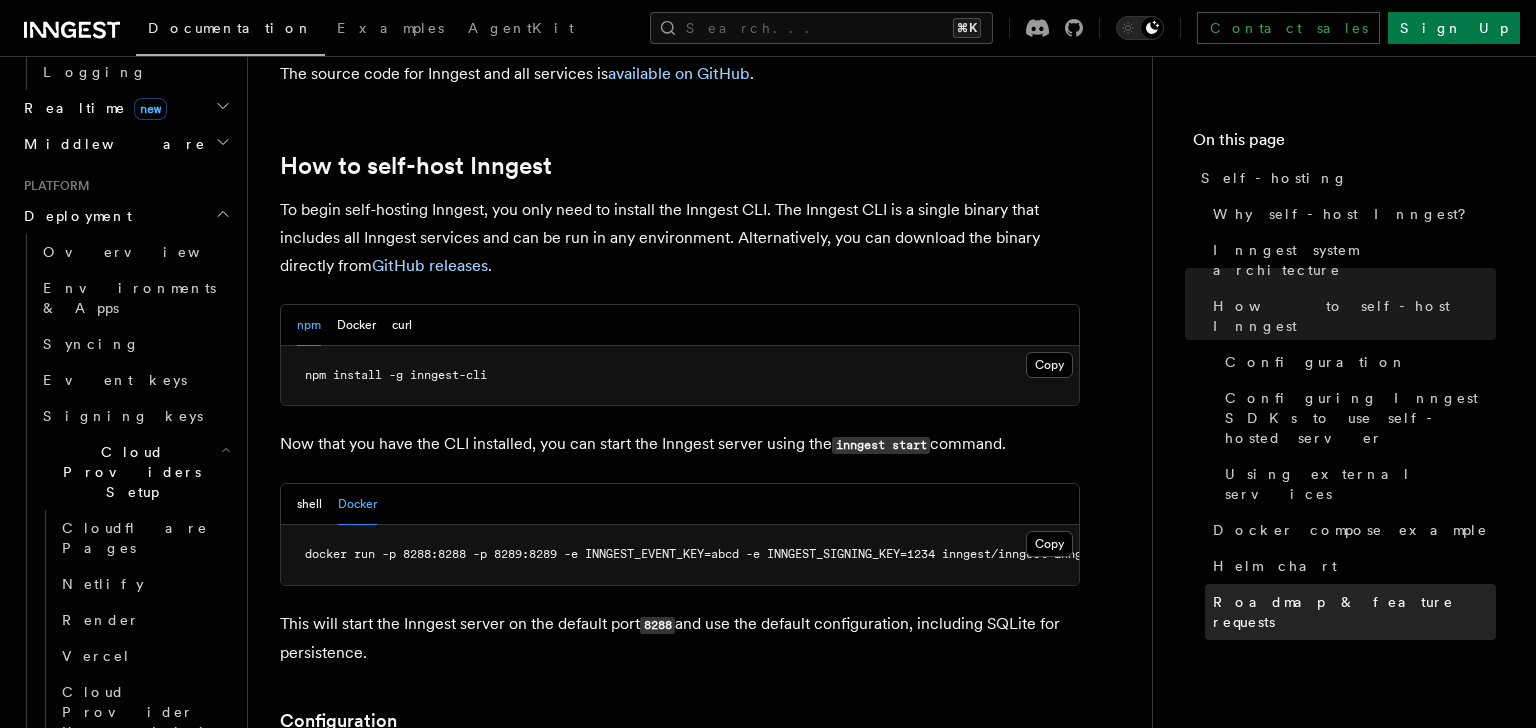 click on "Roadmap & feature requests" at bounding box center [1350, 612] 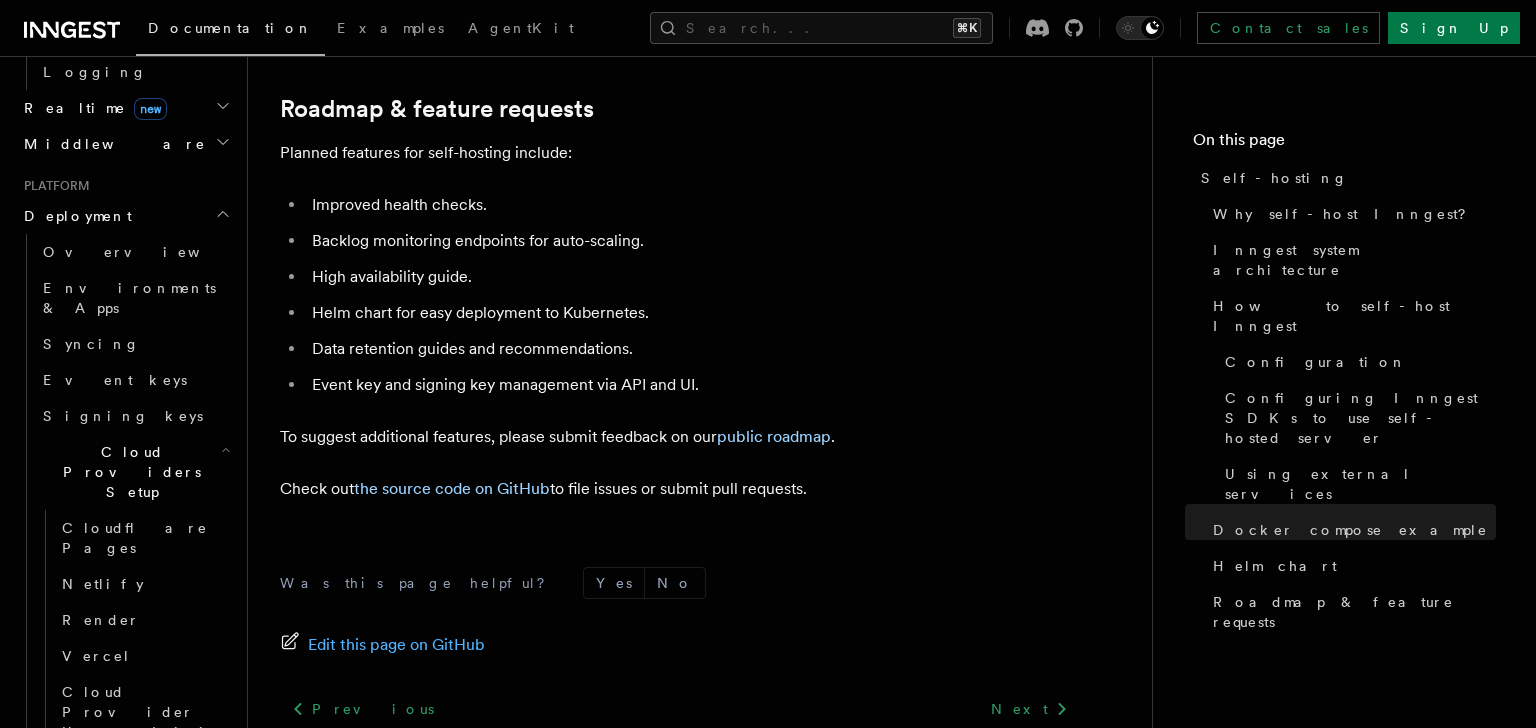 scroll, scrollTop: 7786, scrollLeft: 0, axis: vertical 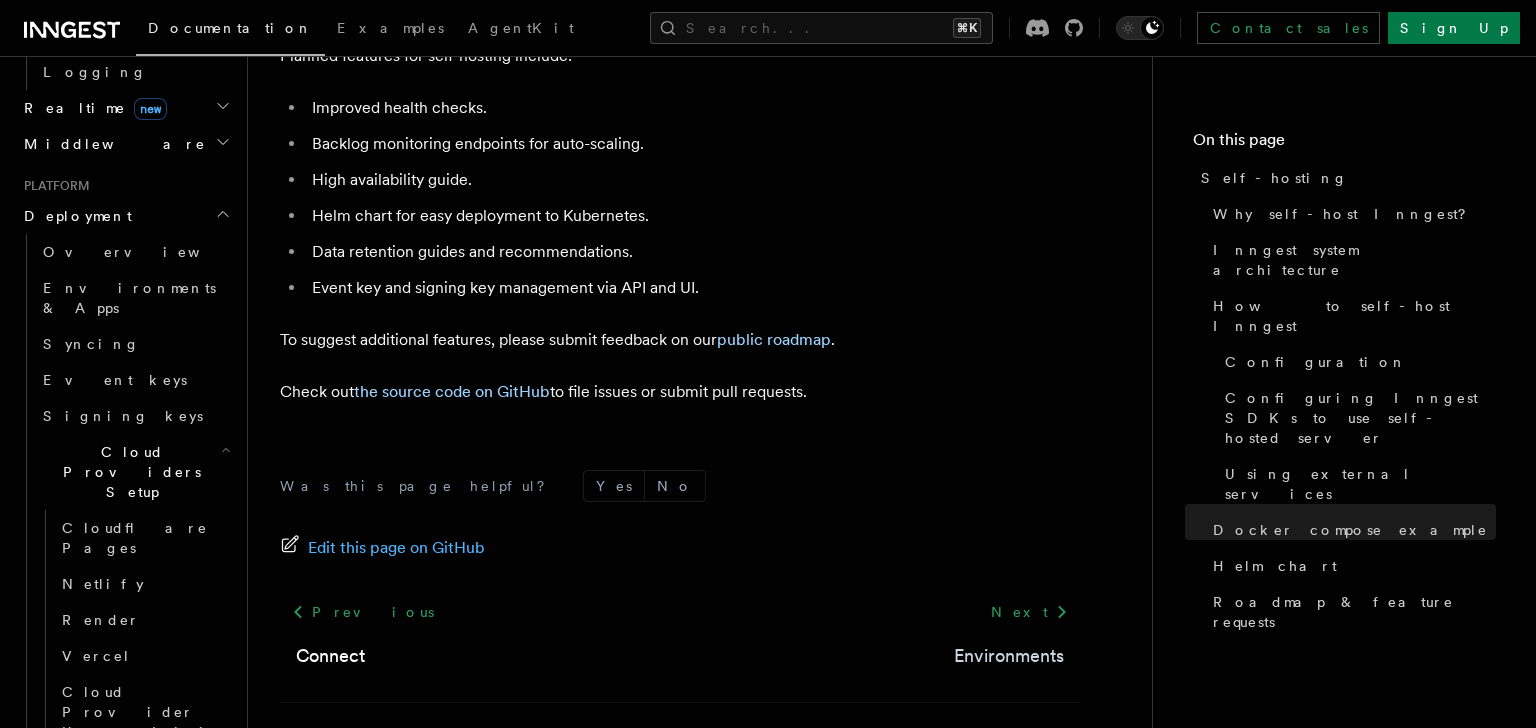 click on "Environments" at bounding box center (1009, 656) 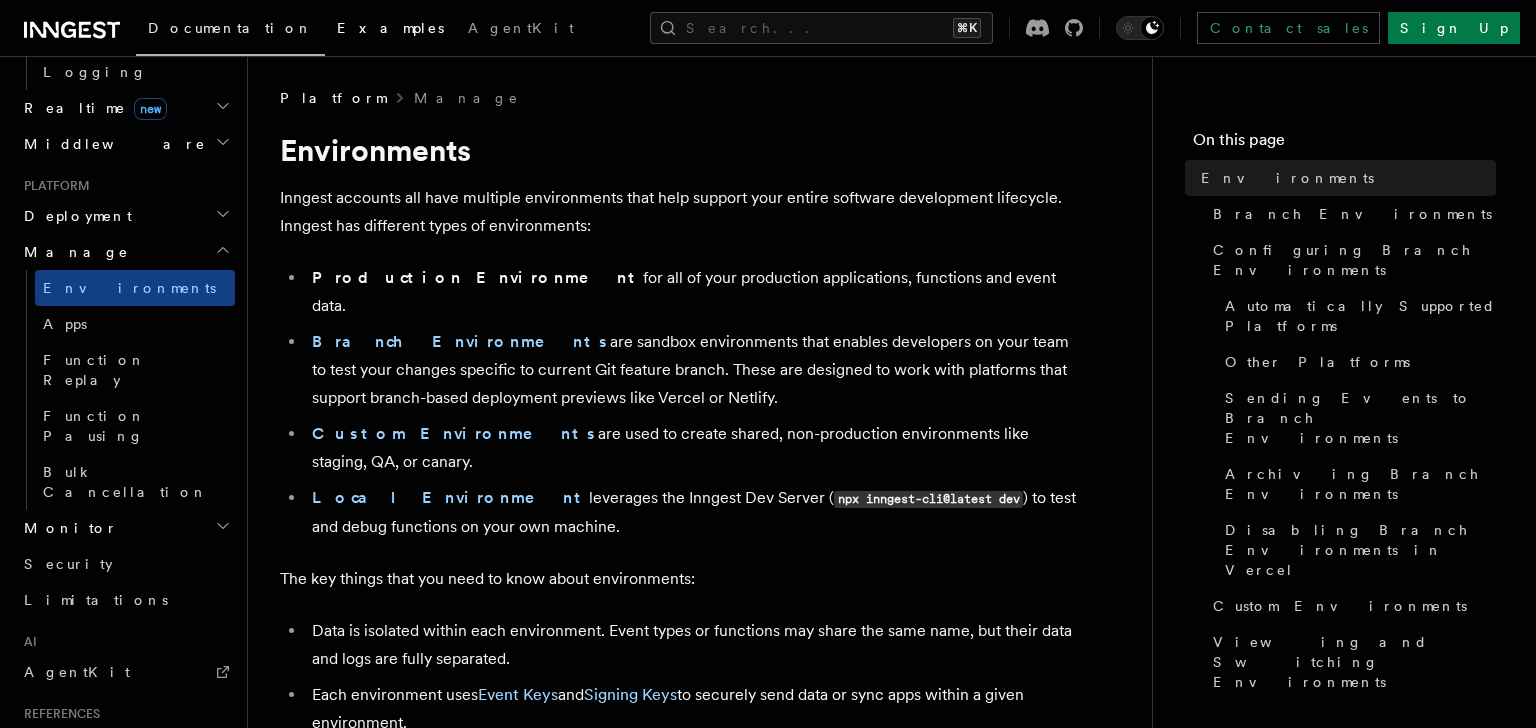 click on "Examples" at bounding box center (390, 28) 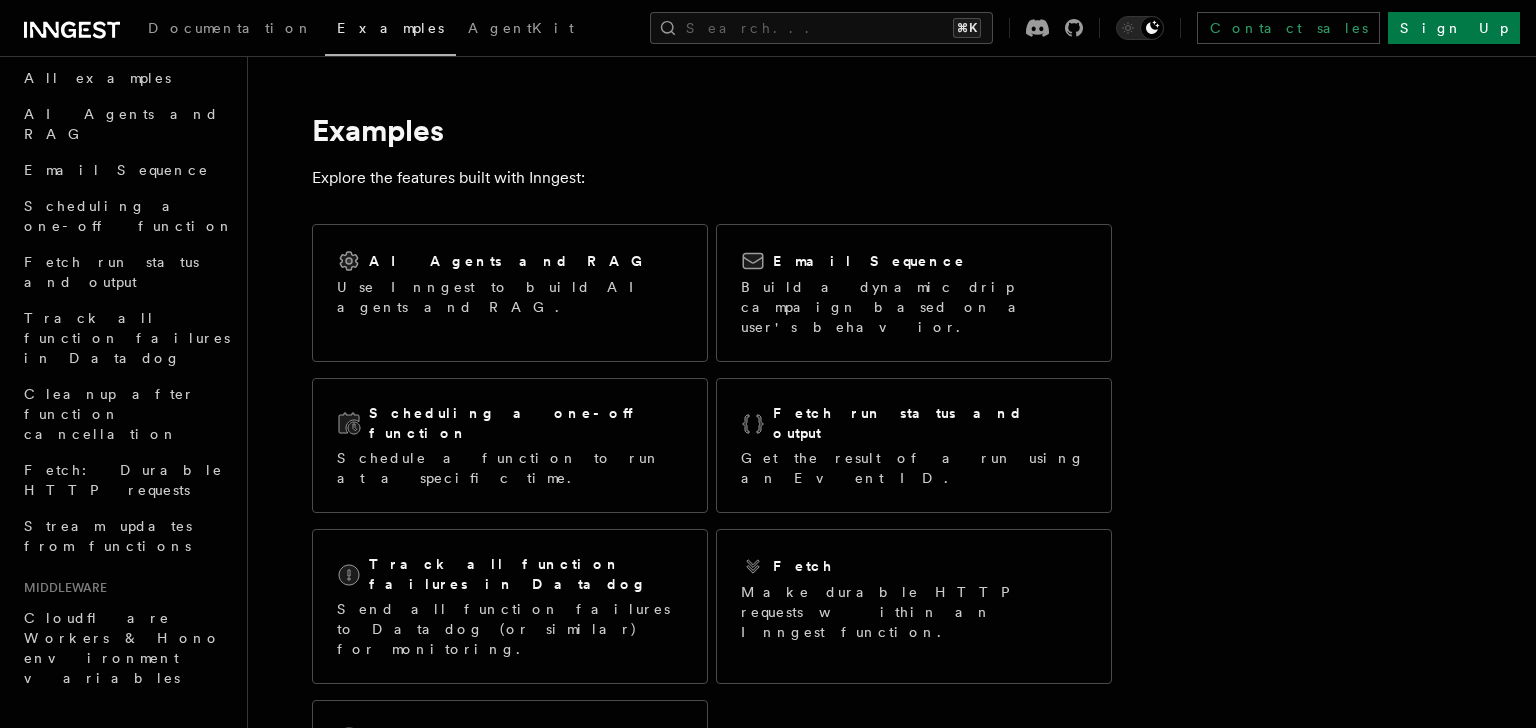 scroll, scrollTop: 0, scrollLeft: 0, axis: both 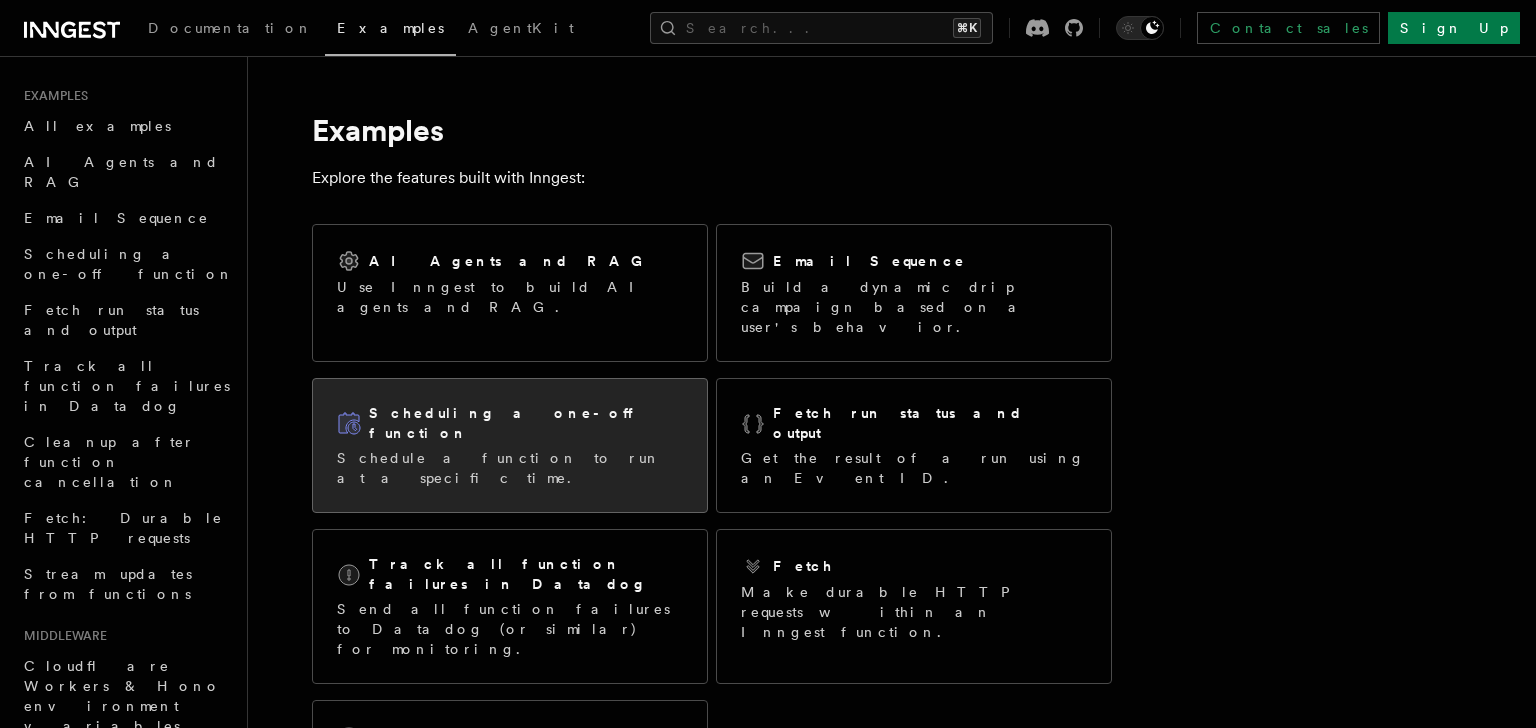 click on "Schedule a function to run at a specific time." at bounding box center [510, 468] 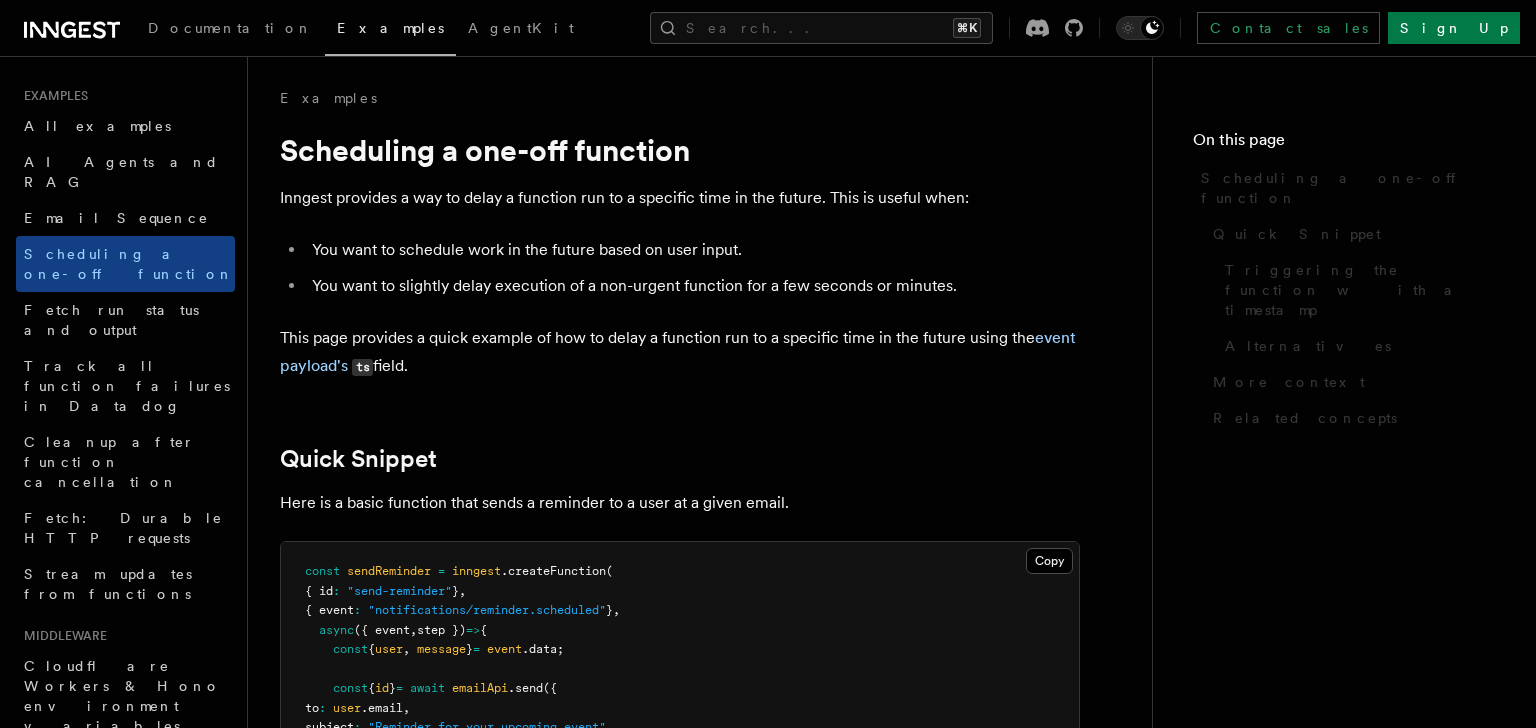 scroll, scrollTop: 0, scrollLeft: 0, axis: both 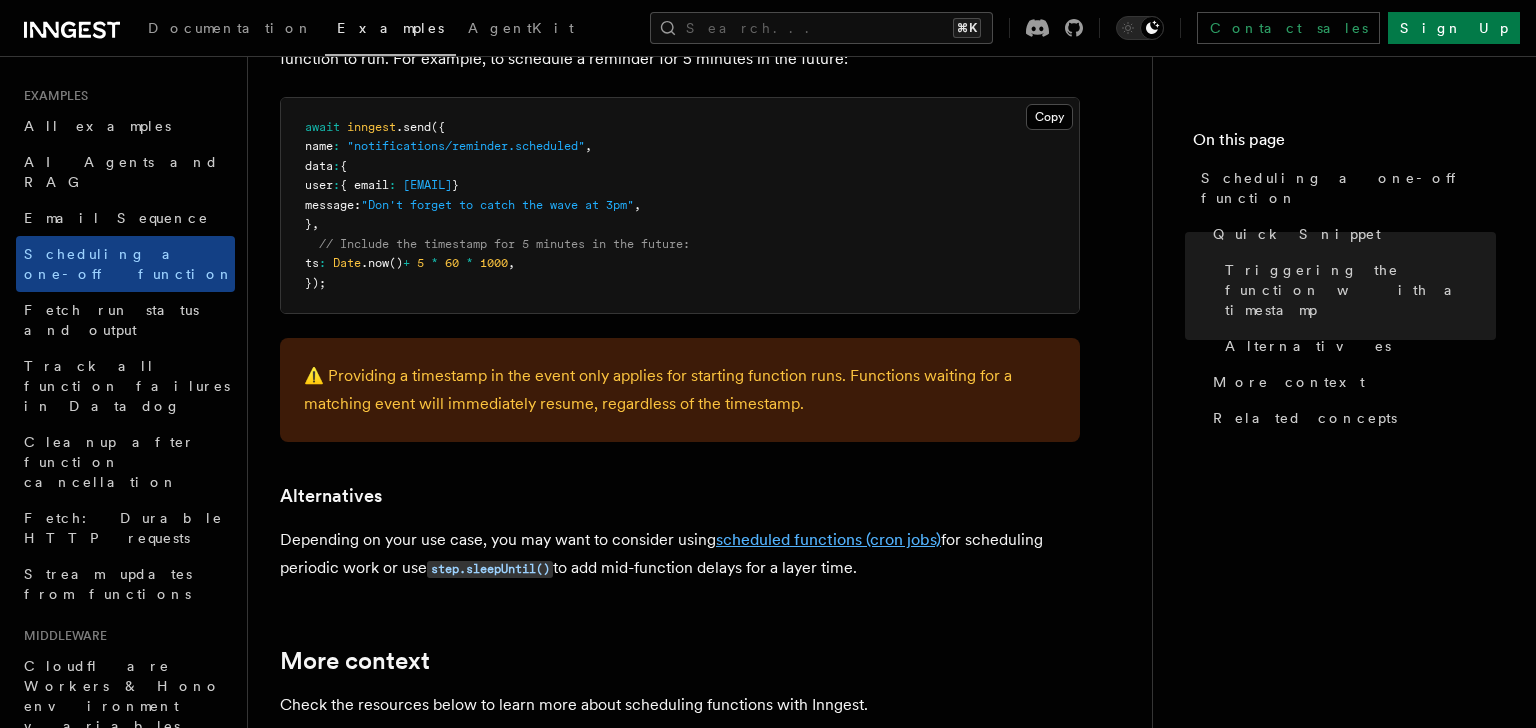 click on "scheduled functions (cron jobs)" at bounding box center (828, 539) 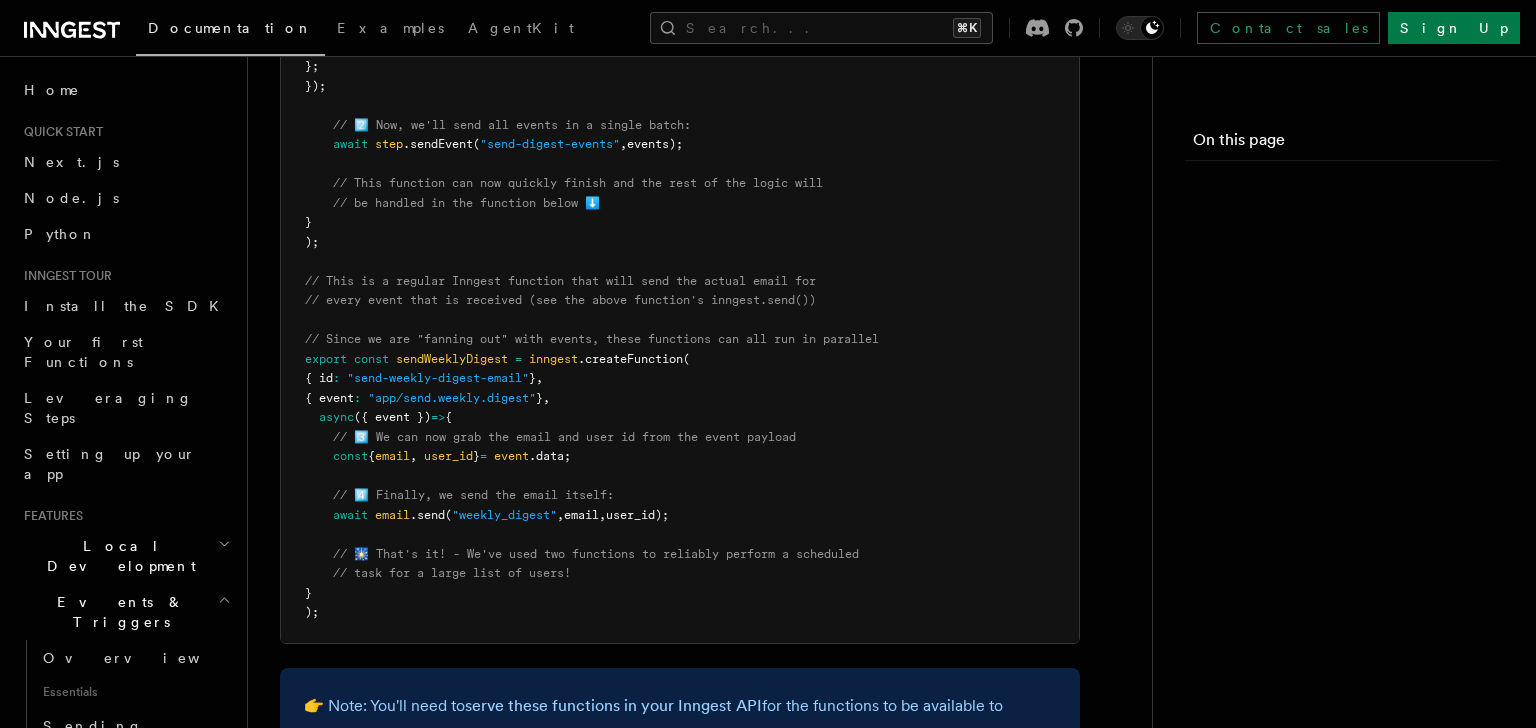 scroll, scrollTop: 0, scrollLeft: 0, axis: both 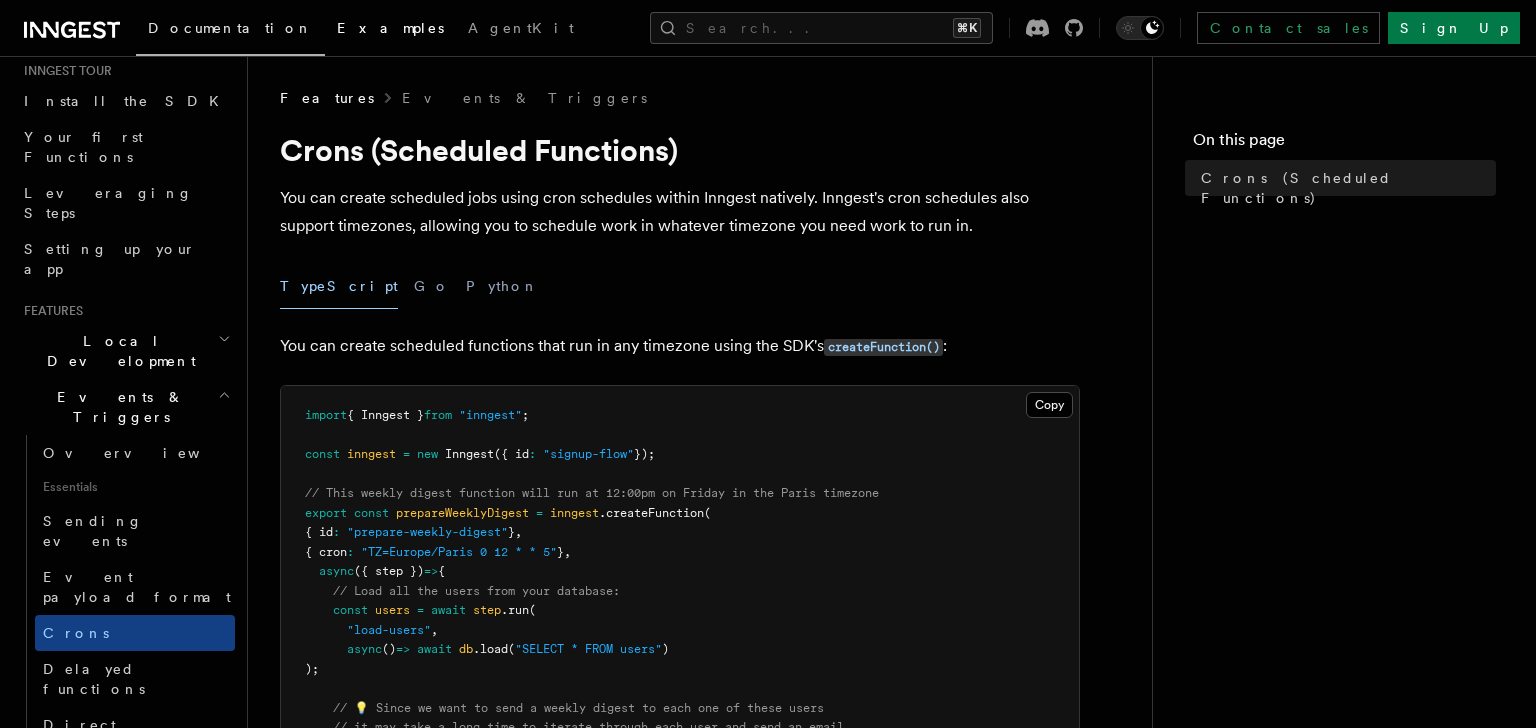 click on "Examples" at bounding box center [390, 28] 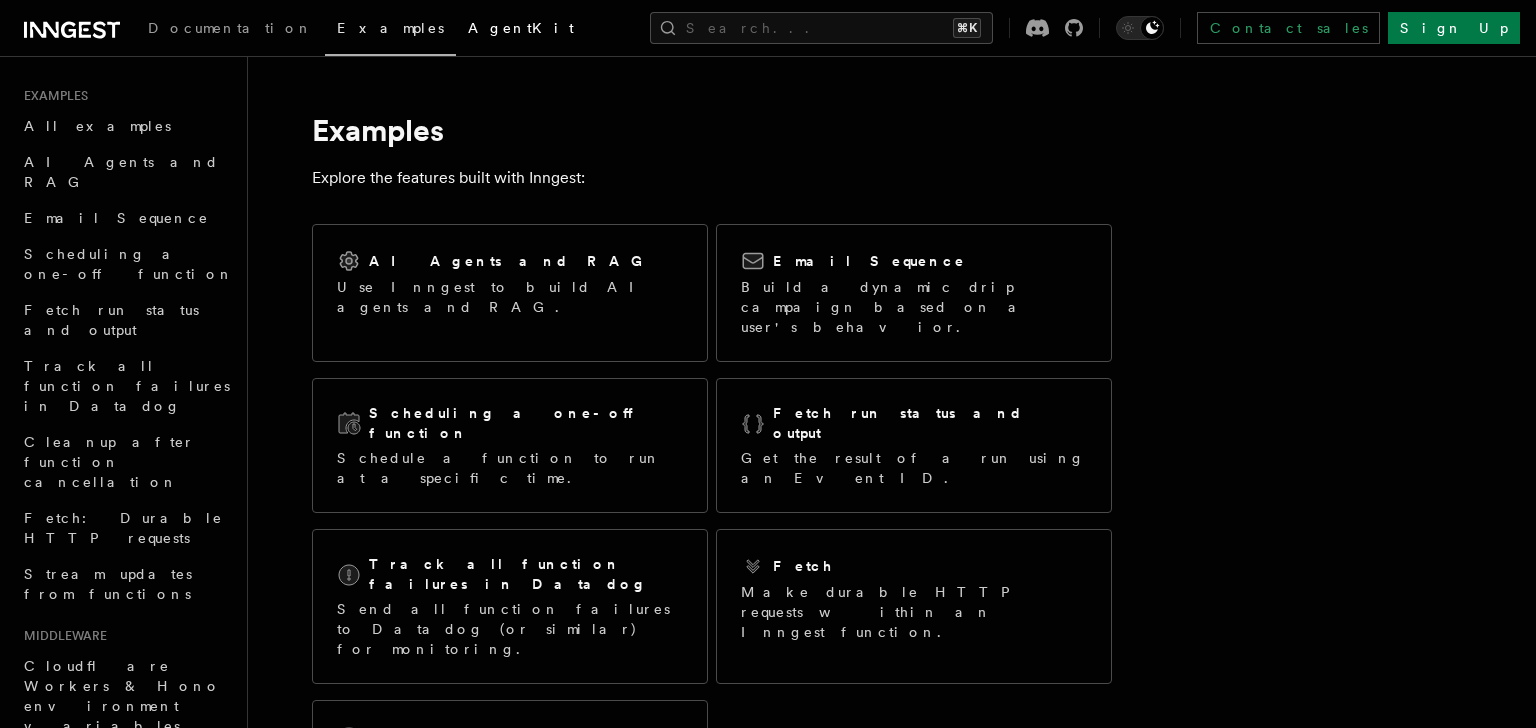 click on "AgentKit" at bounding box center [521, 28] 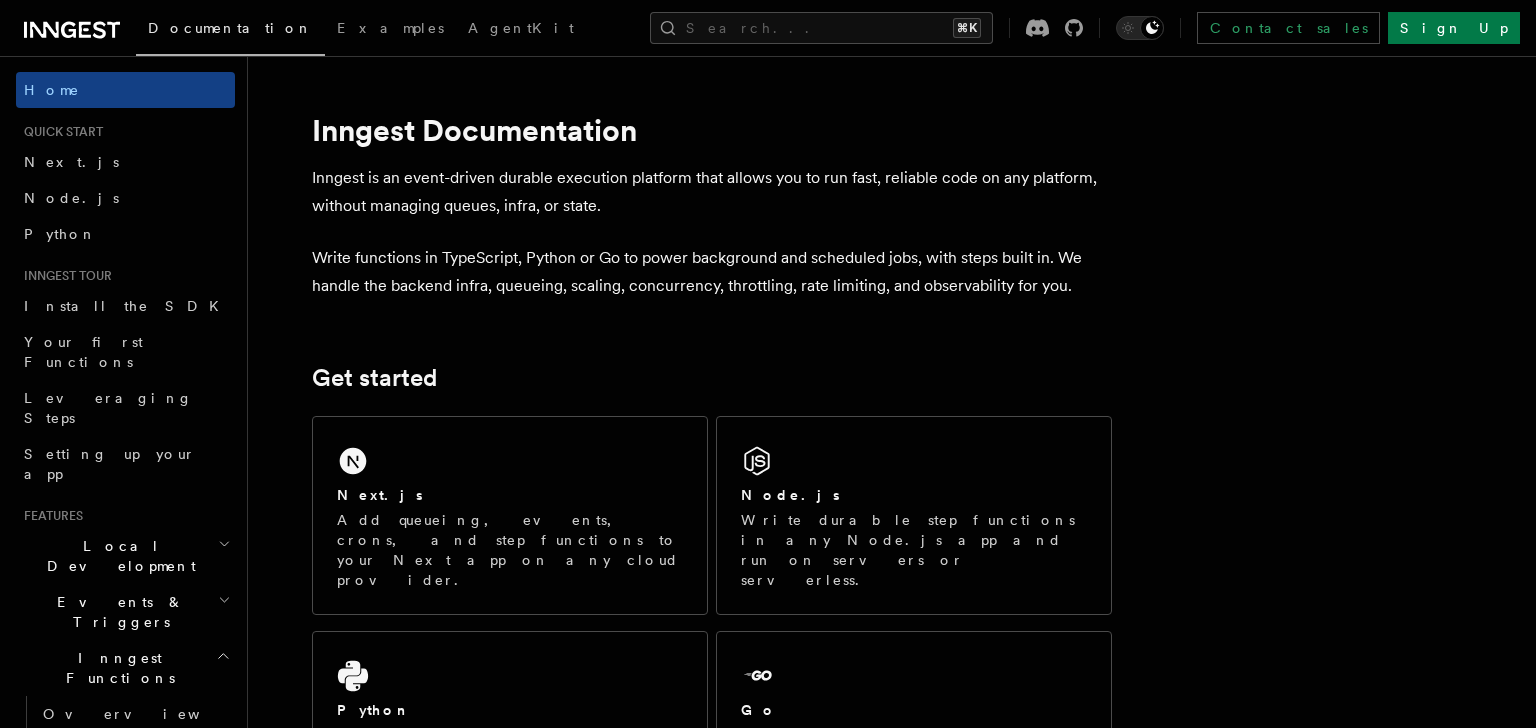 scroll, scrollTop: 0, scrollLeft: 0, axis: both 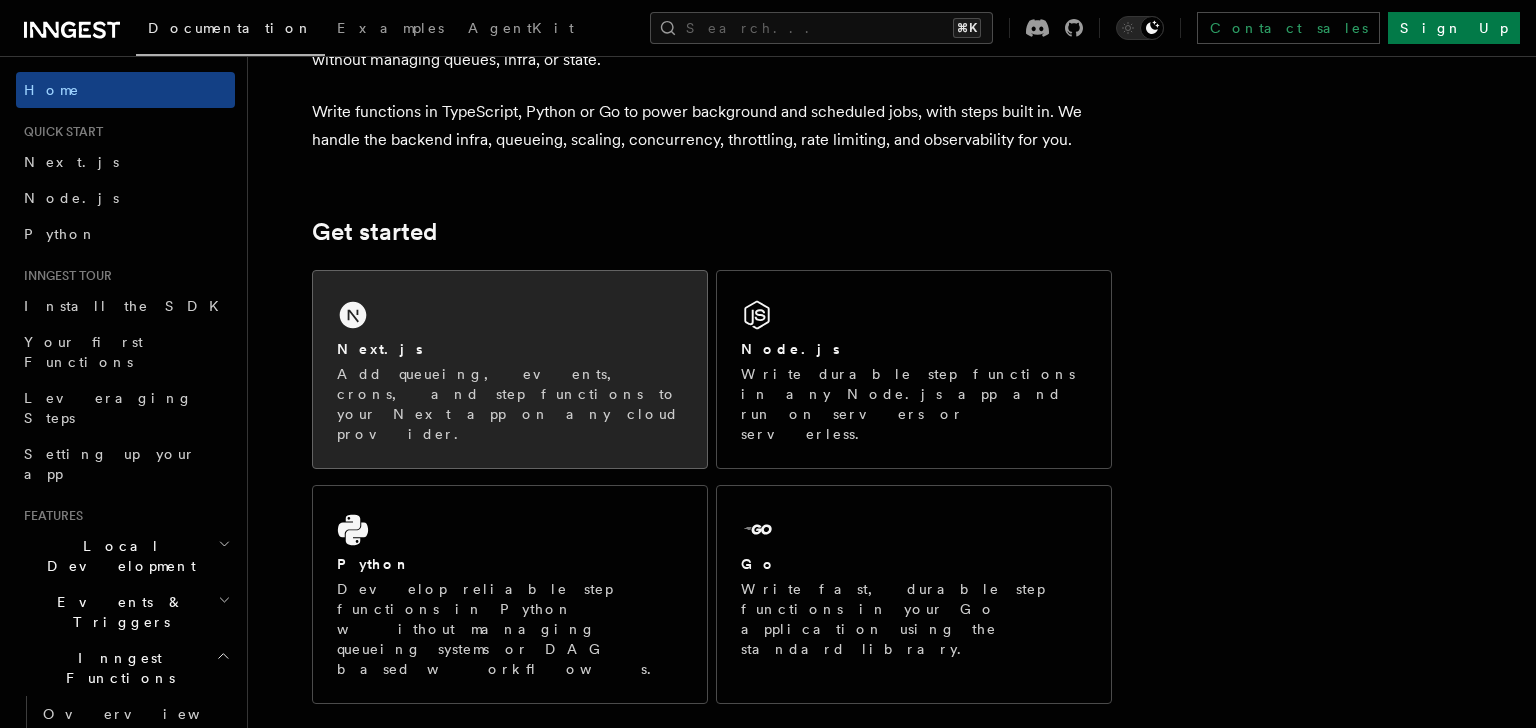 click on "Next.js Add queueing, events, crons, and step functions to your Next app on any cloud provider." at bounding box center (510, 369) 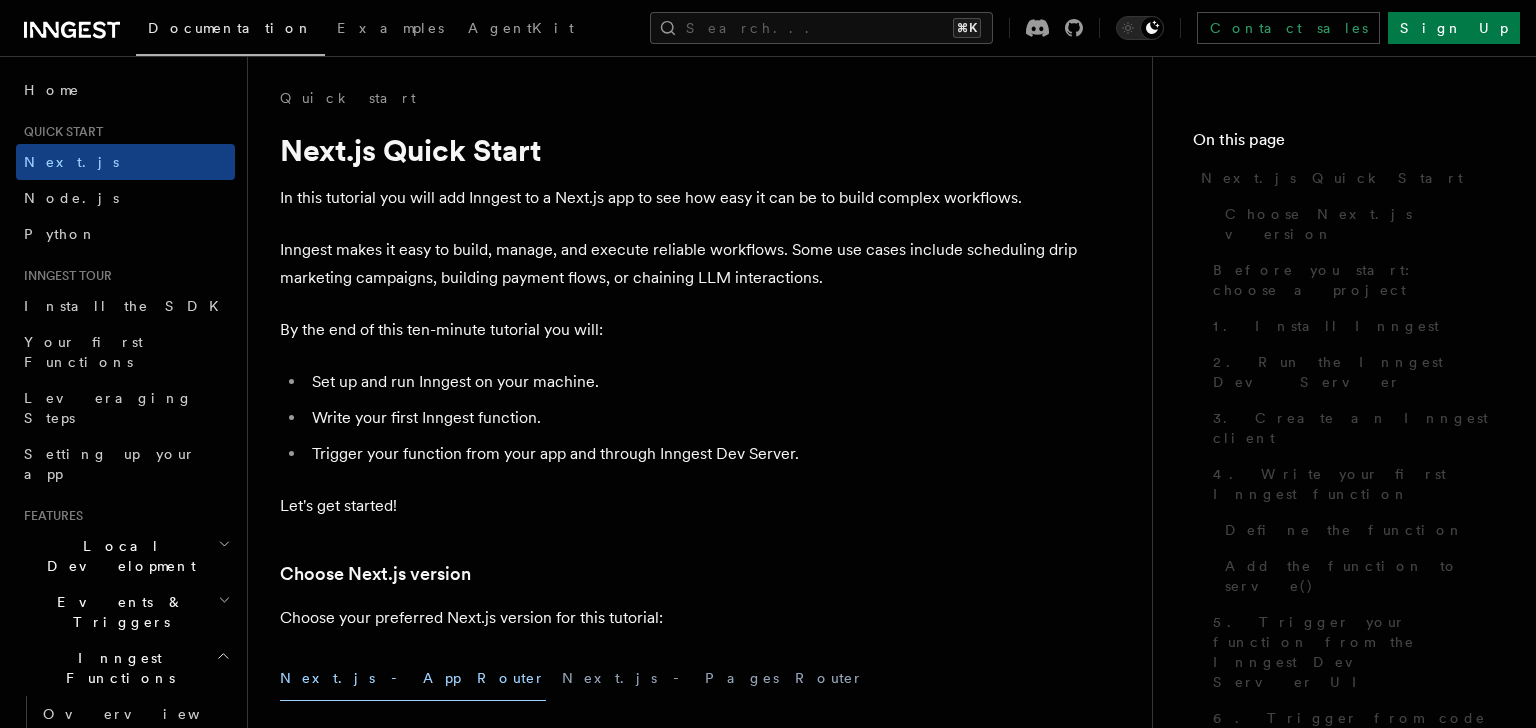 scroll, scrollTop: 0, scrollLeft: 0, axis: both 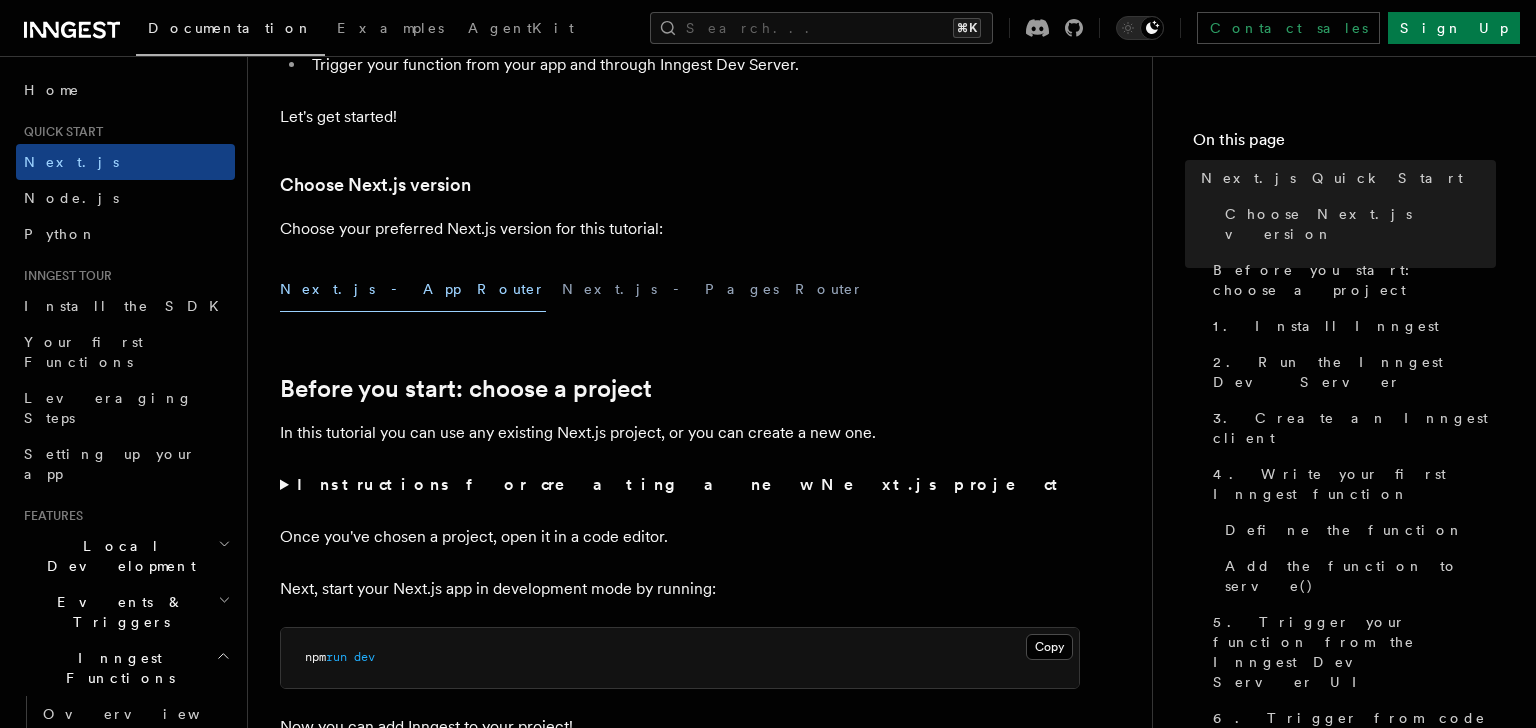 click on "Instructions for creating a new Next.js project" at bounding box center (680, 485) 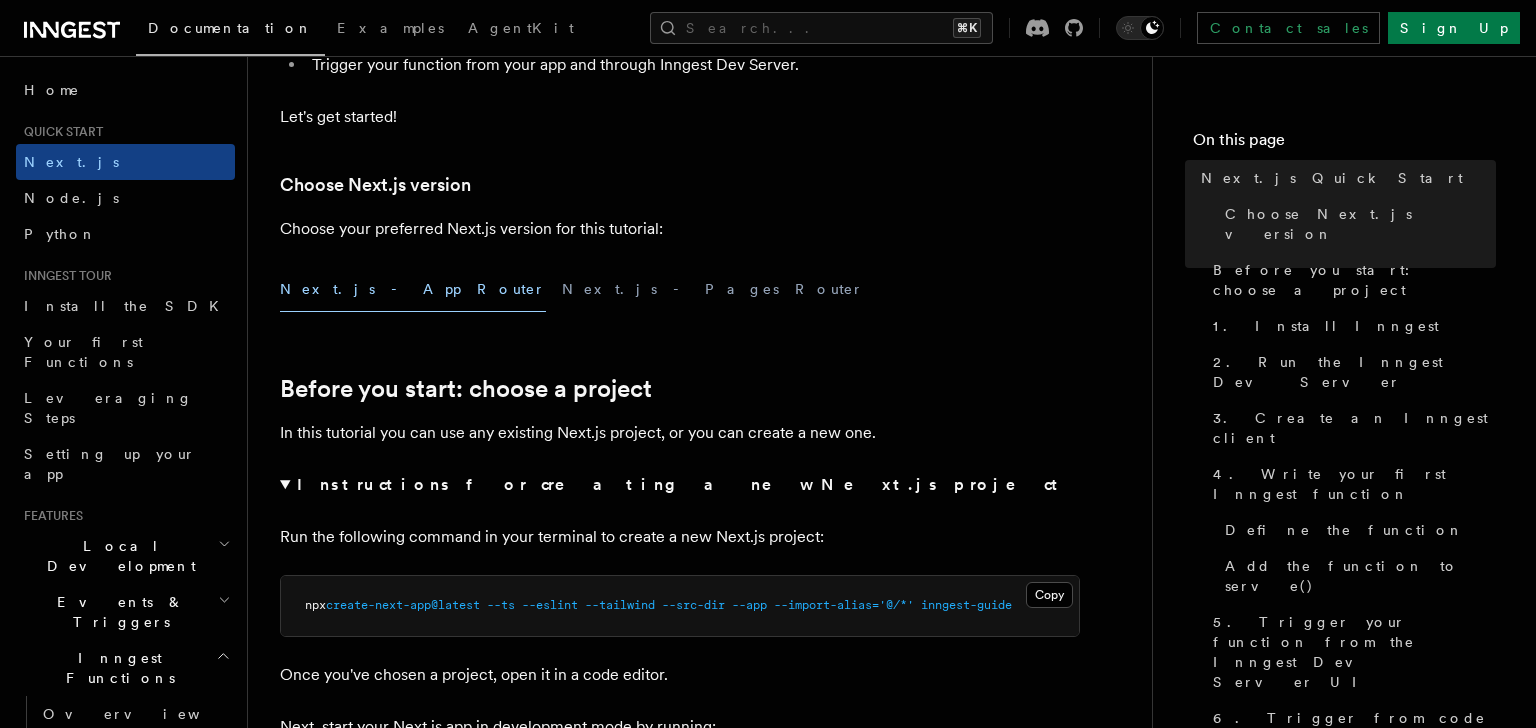 click on "Instructions for creating a new Next.js project" at bounding box center (680, 485) 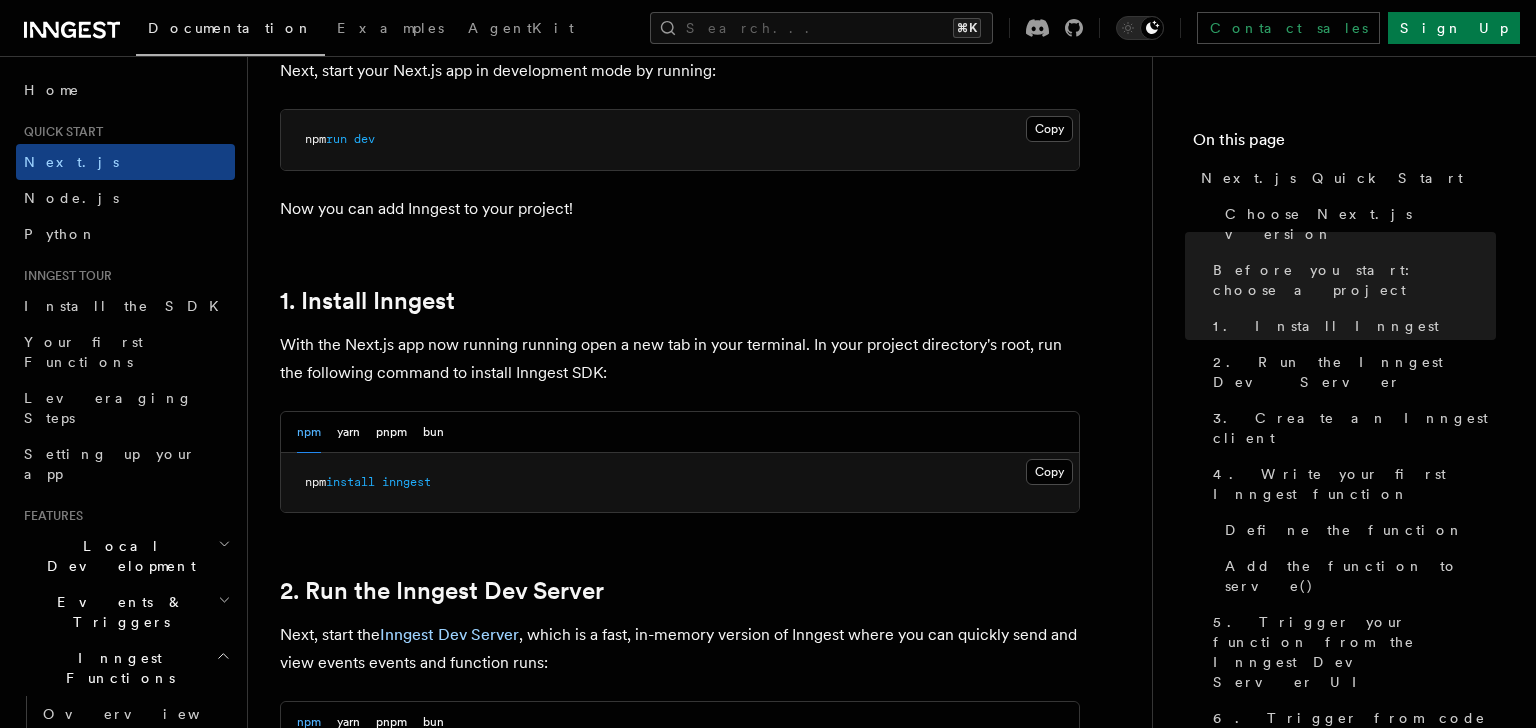 scroll, scrollTop: 912, scrollLeft: 0, axis: vertical 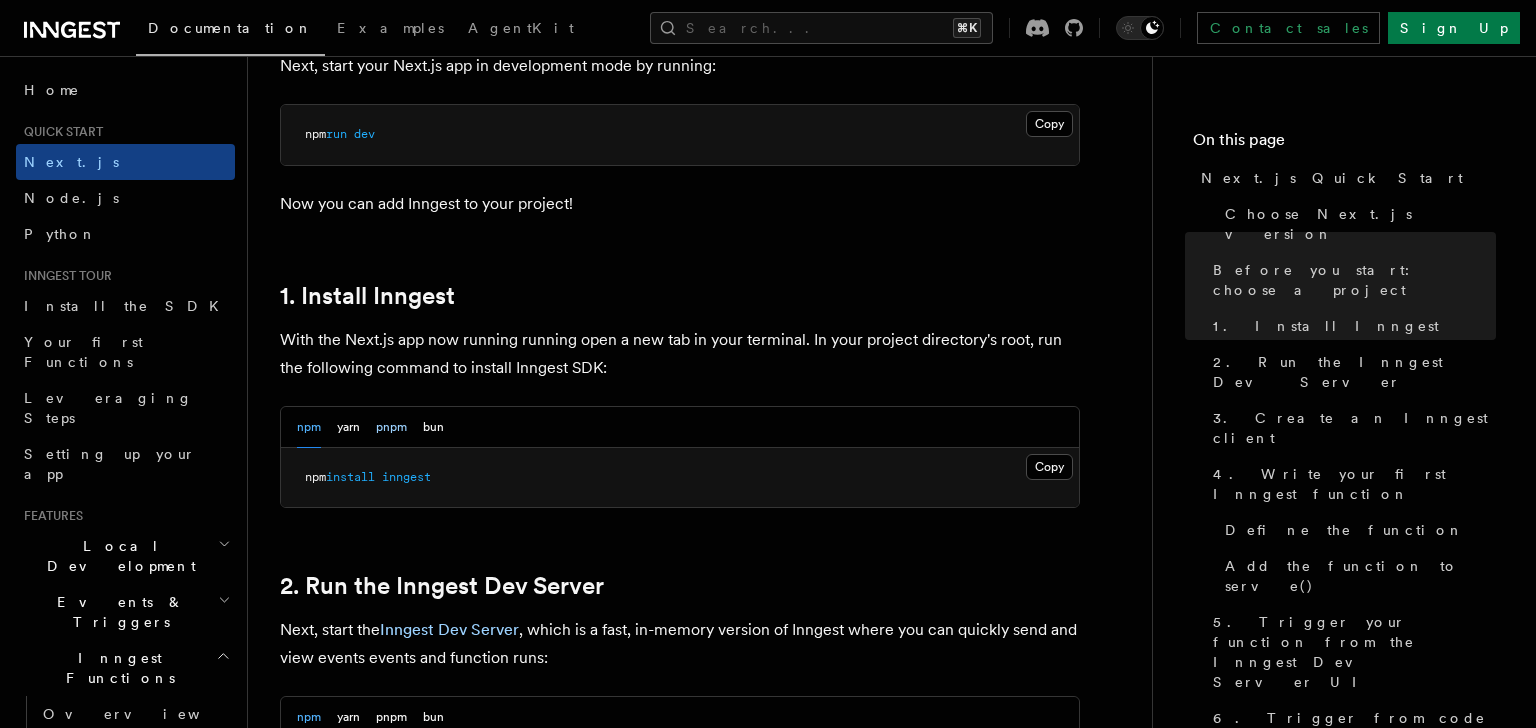 click on "pnpm" at bounding box center [391, 427] 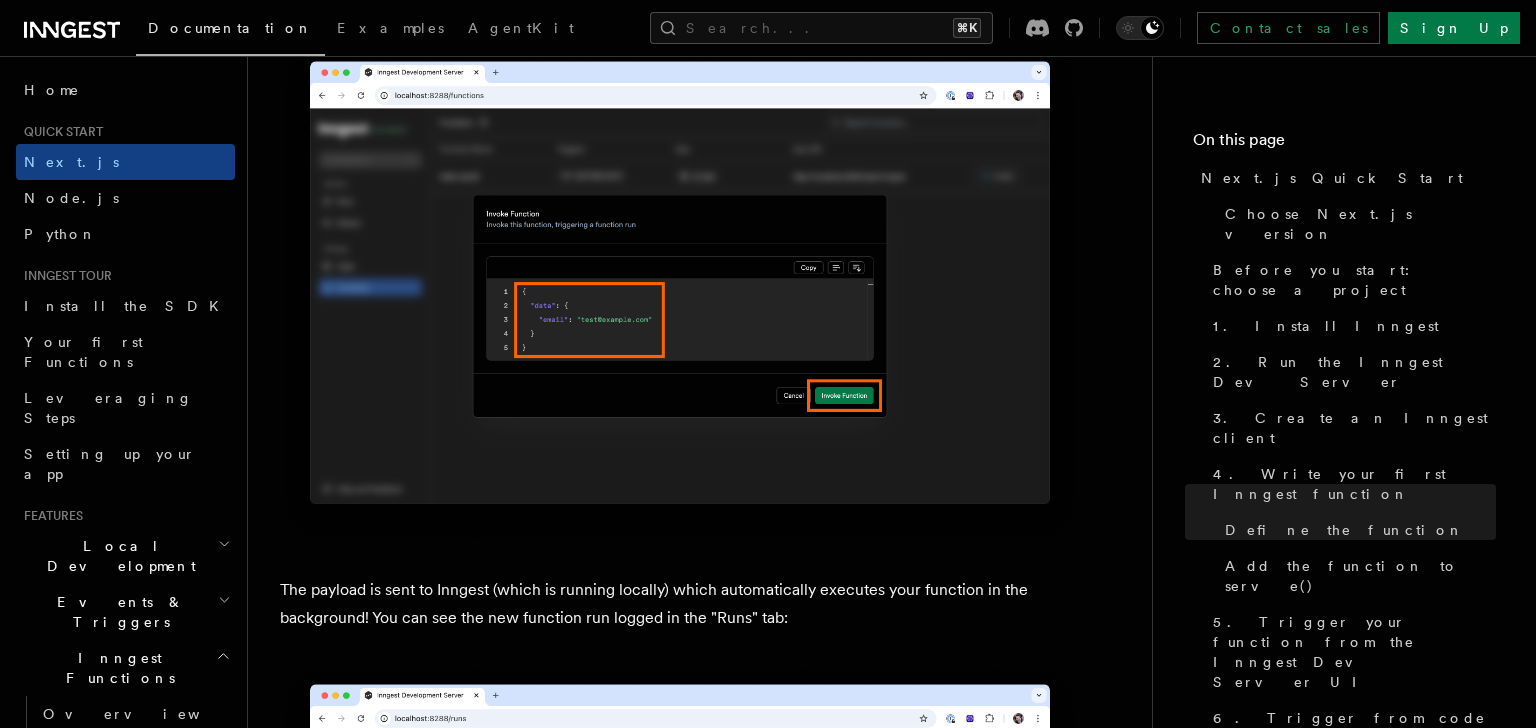 scroll, scrollTop: 6328, scrollLeft: 0, axis: vertical 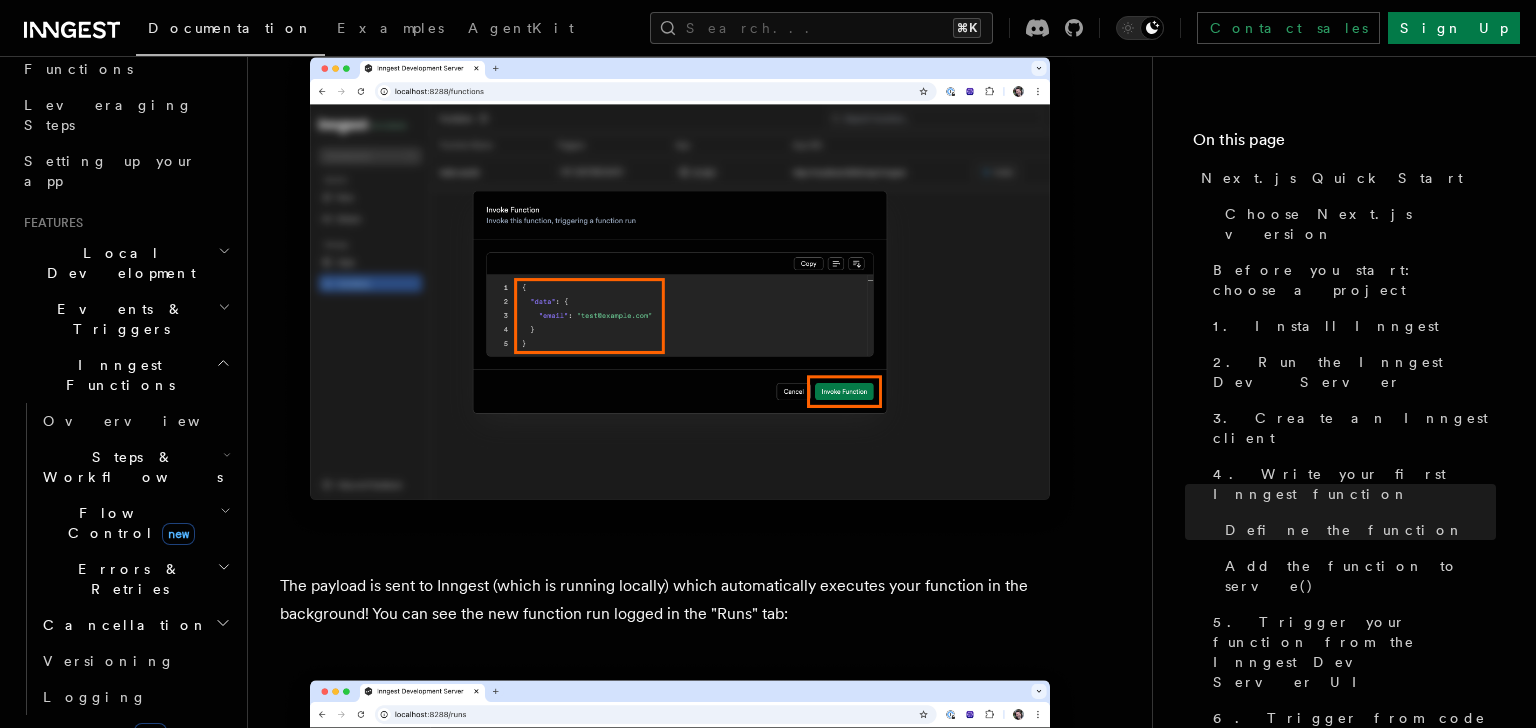 click on "new" at bounding box center [150, 734] 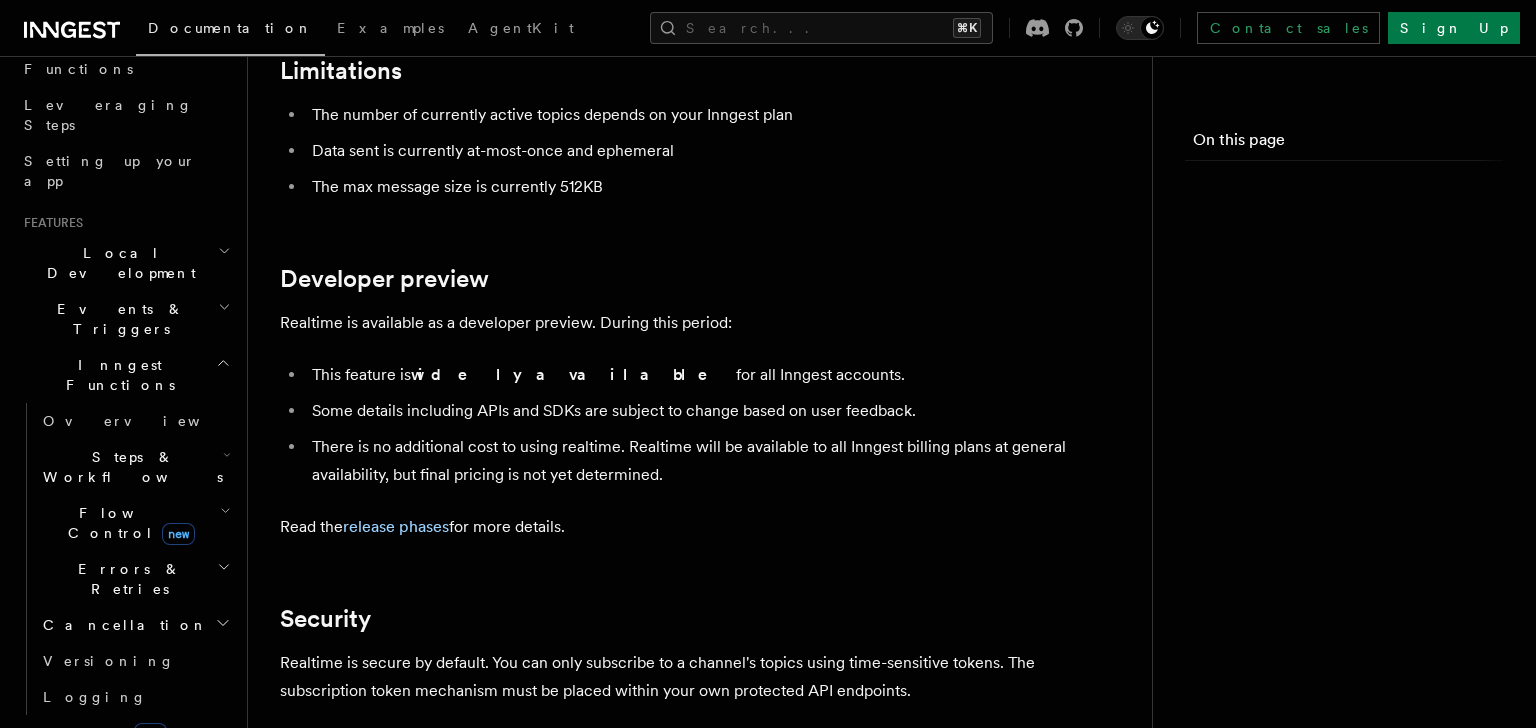 scroll, scrollTop: 0, scrollLeft: 0, axis: both 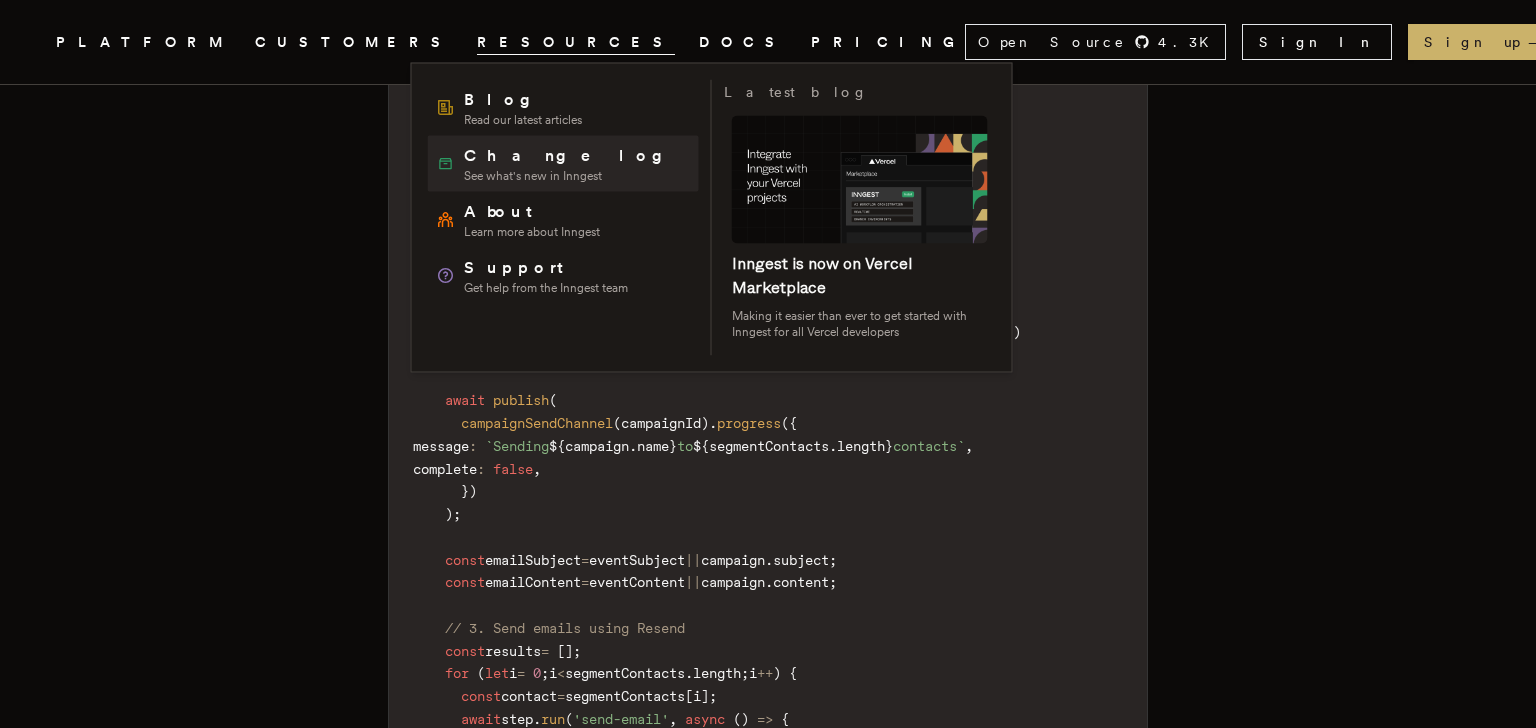 click on "Changelog" at bounding box center [570, 156] 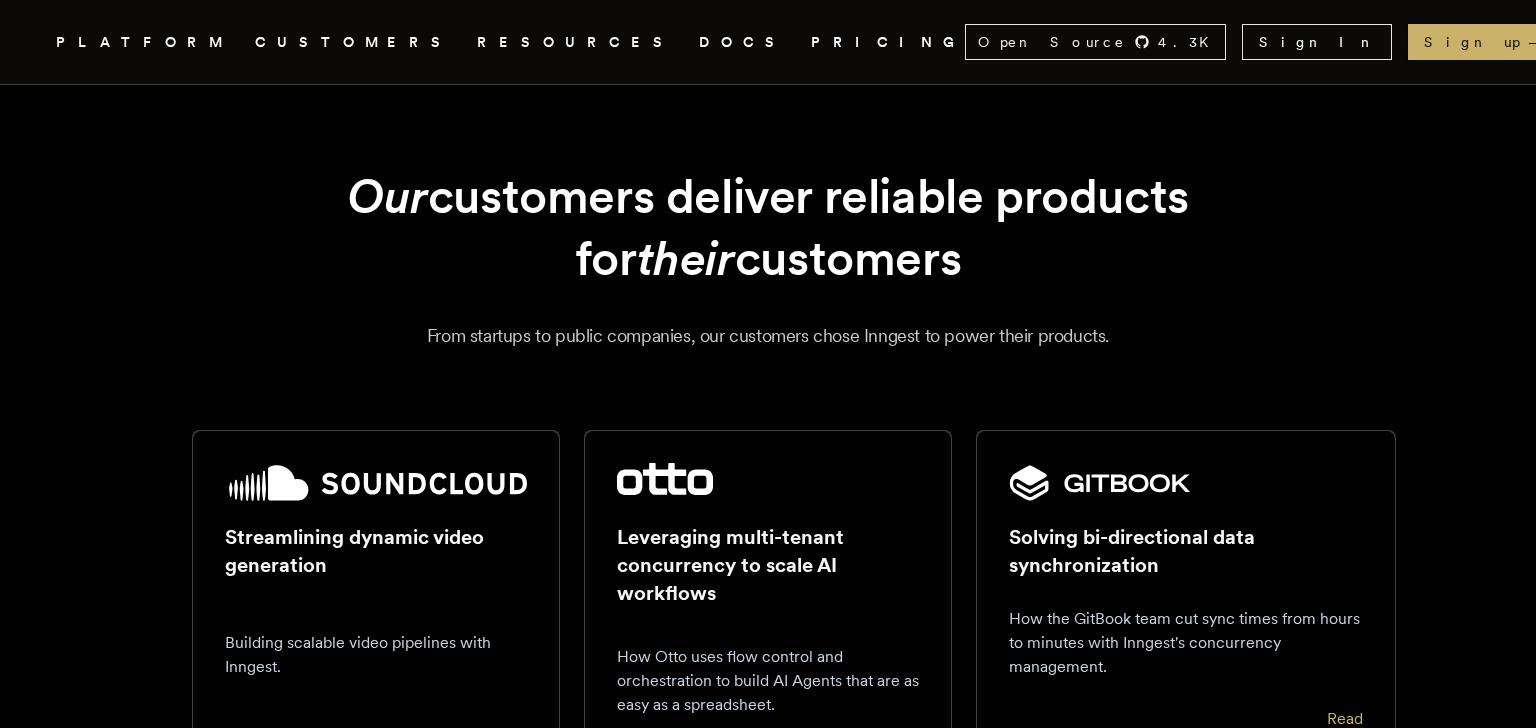 scroll, scrollTop: 0, scrollLeft: 0, axis: both 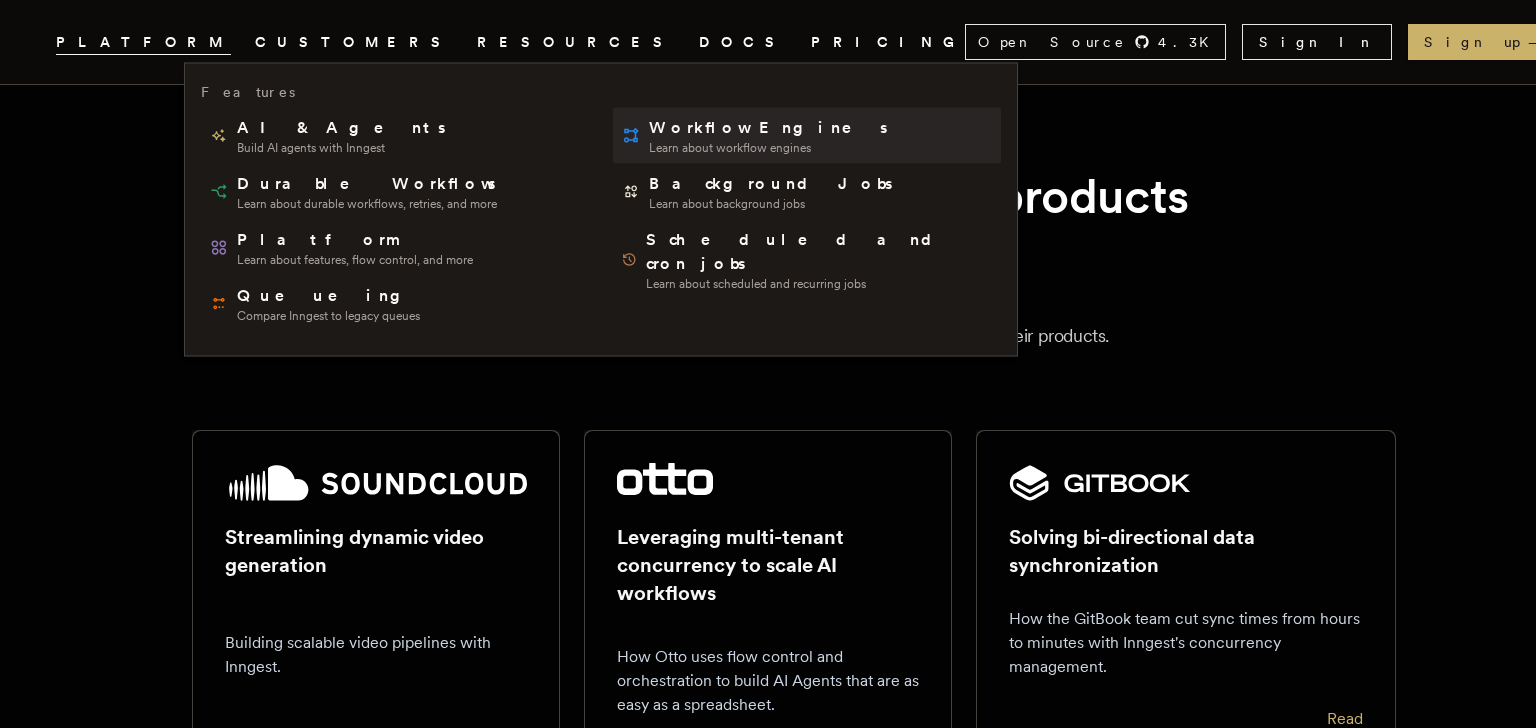 click on "Workflow Engines" at bounding box center (770, 128) 